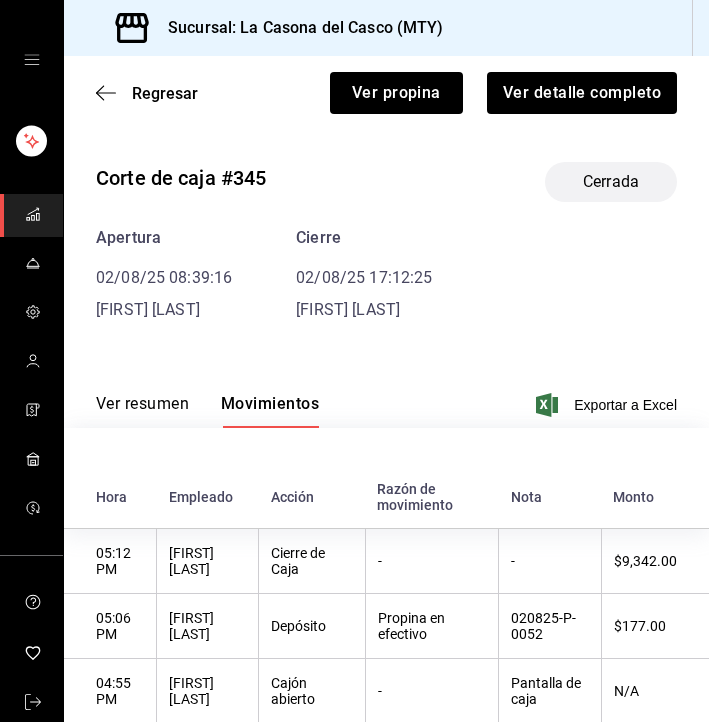 scroll, scrollTop: 0, scrollLeft: 0, axis: both 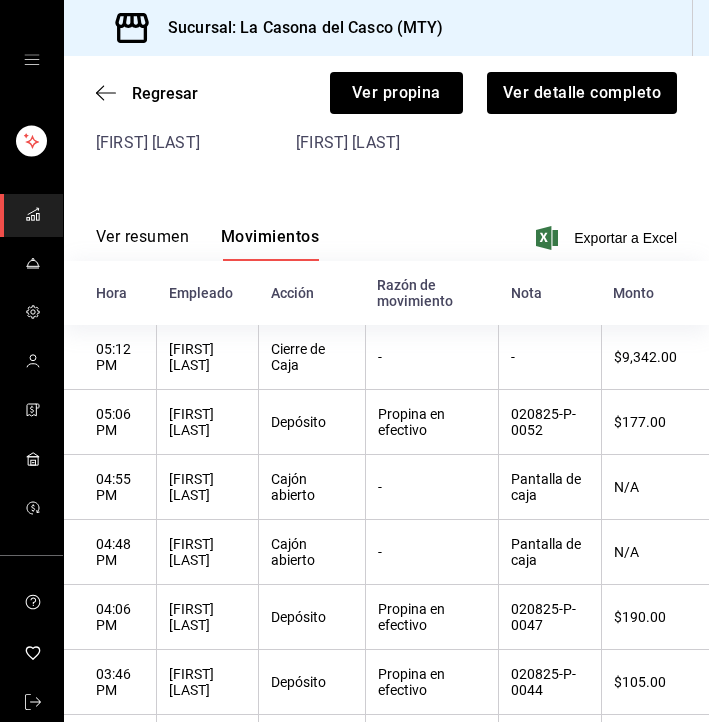 click on "Ver resumen" at bounding box center [142, 244] 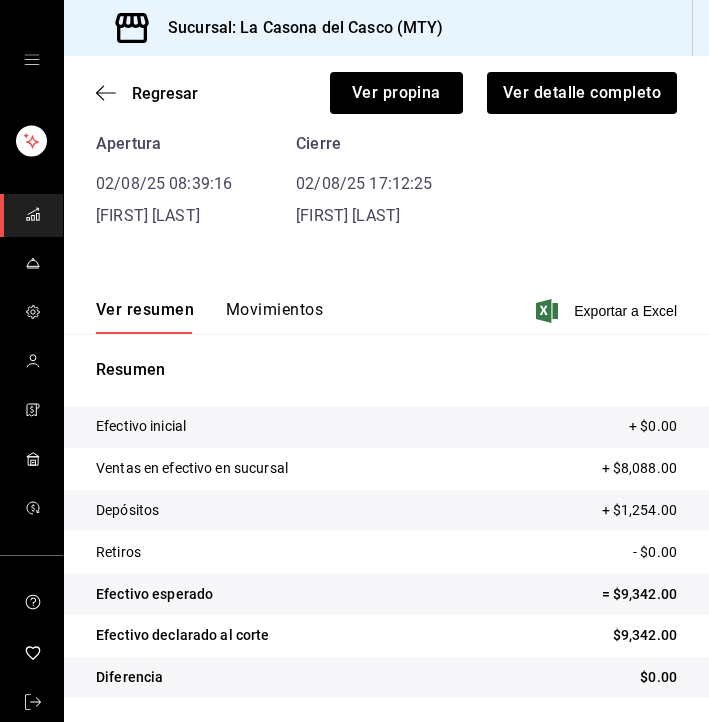 scroll, scrollTop: 0, scrollLeft: 0, axis: both 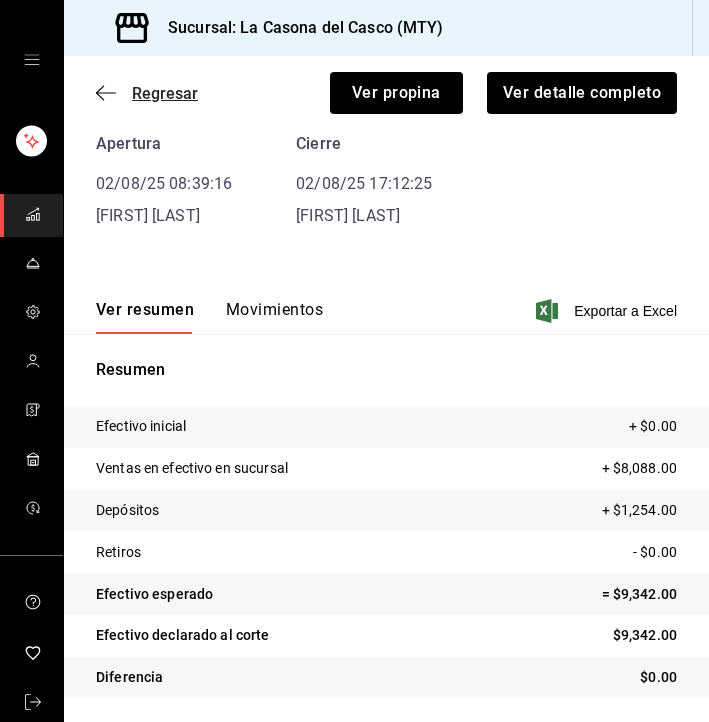 click on "Regresar" at bounding box center (147, 93) 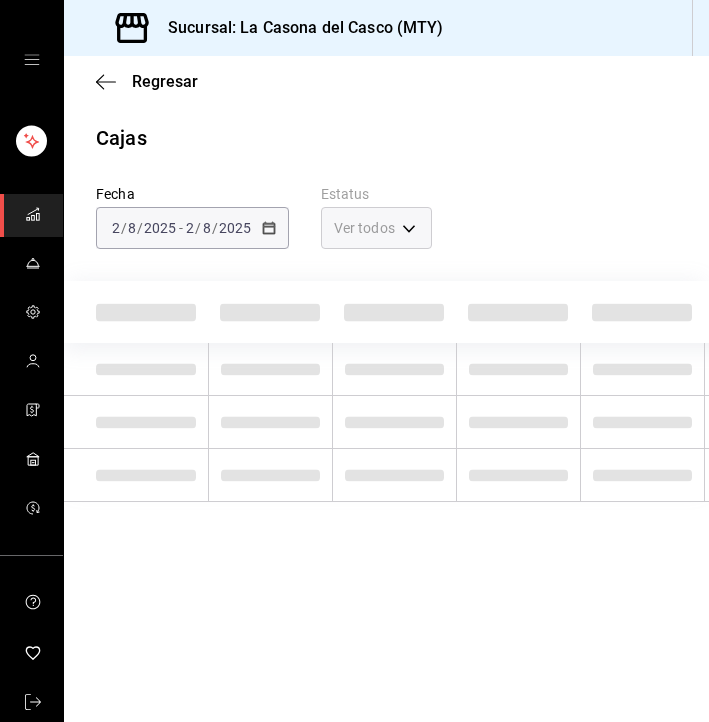 scroll, scrollTop: 0, scrollLeft: 0, axis: both 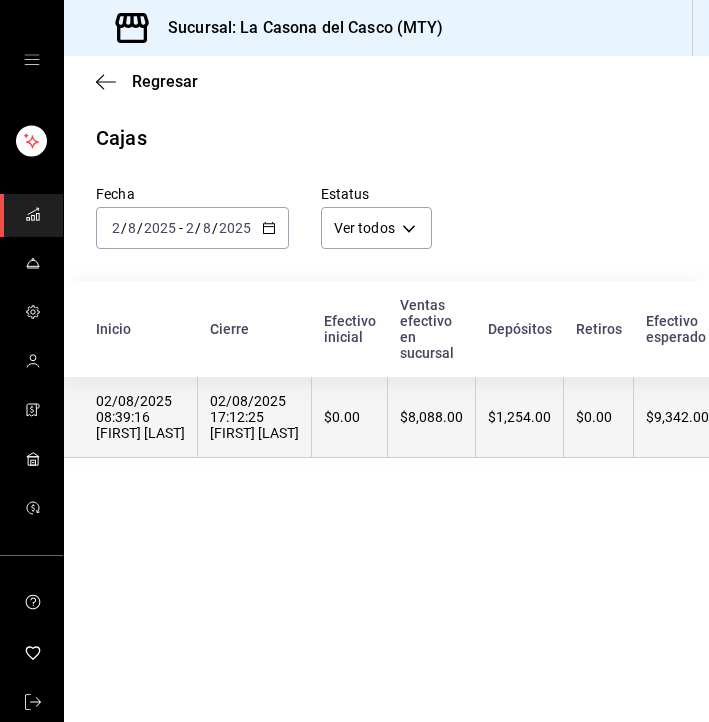 click on "$0.00" at bounding box center [350, 417] 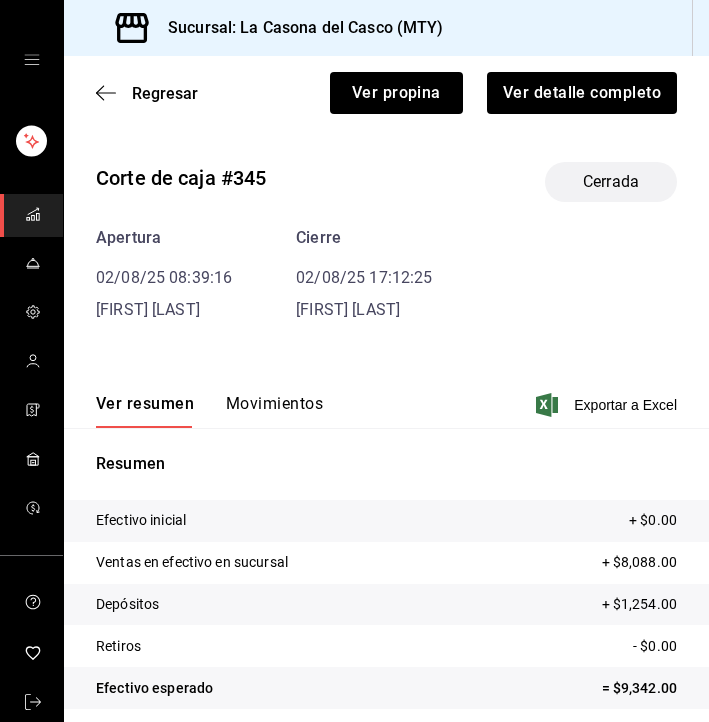 click on "Movimientos" at bounding box center [274, 411] 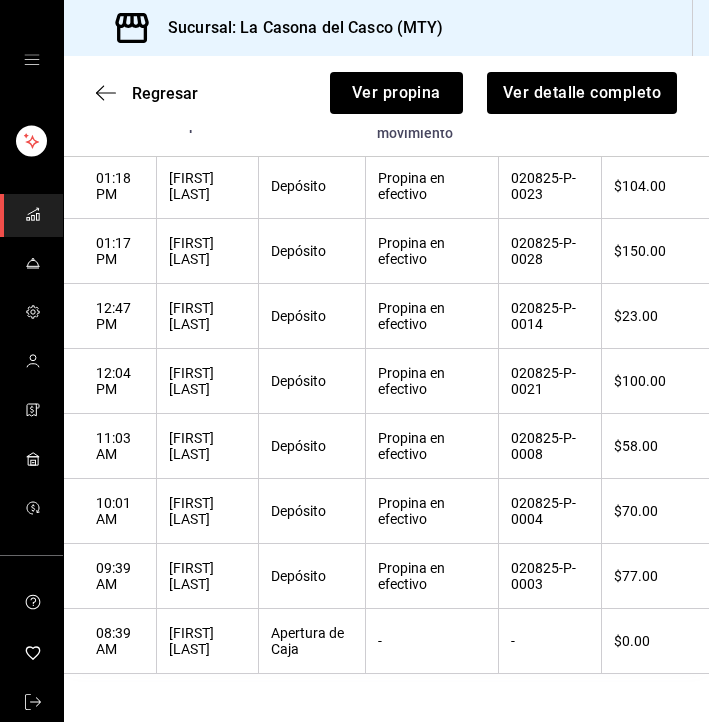scroll, scrollTop: 1025, scrollLeft: 0, axis: vertical 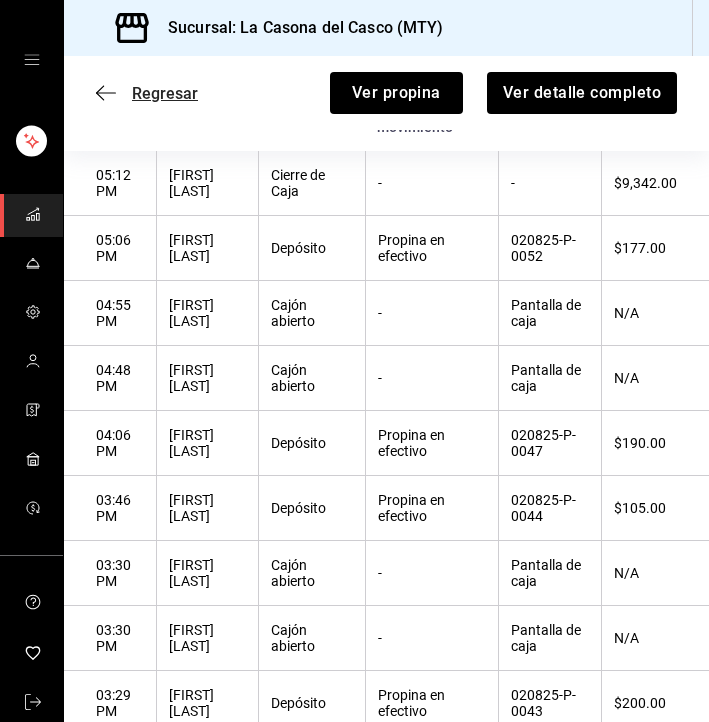 click on "Regresar" at bounding box center (147, 93) 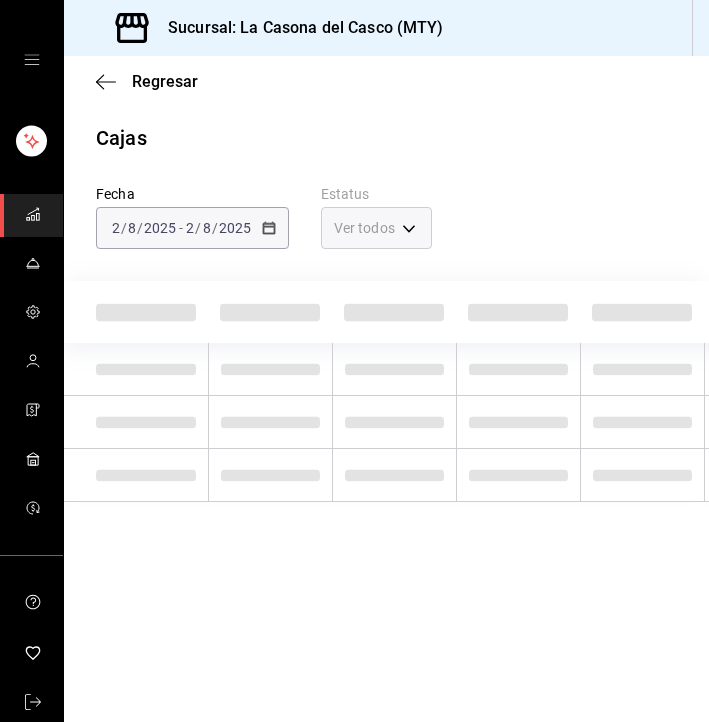 scroll, scrollTop: 0, scrollLeft: 0, axis: both 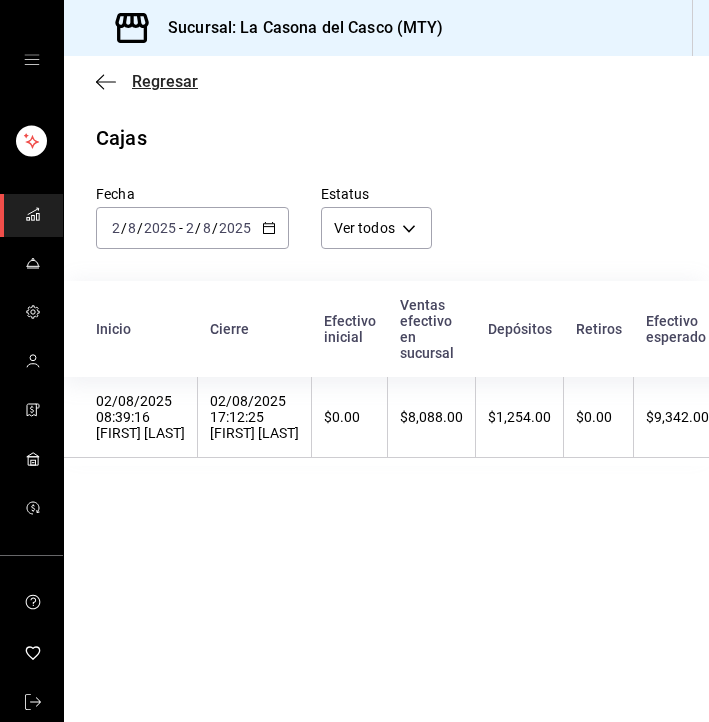 click on "Regresar" at bounding box center [147, 81] 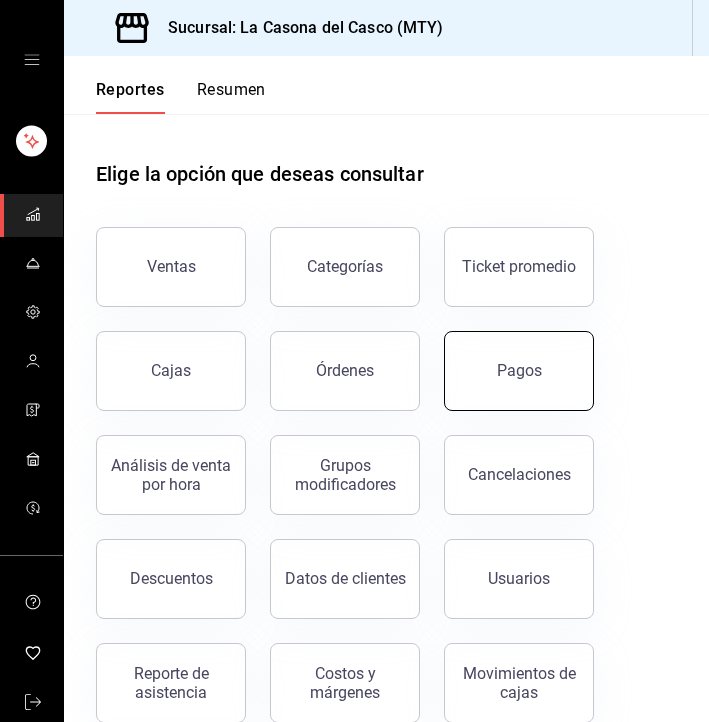 click on "Pagos" at bounding box center (519, 371) 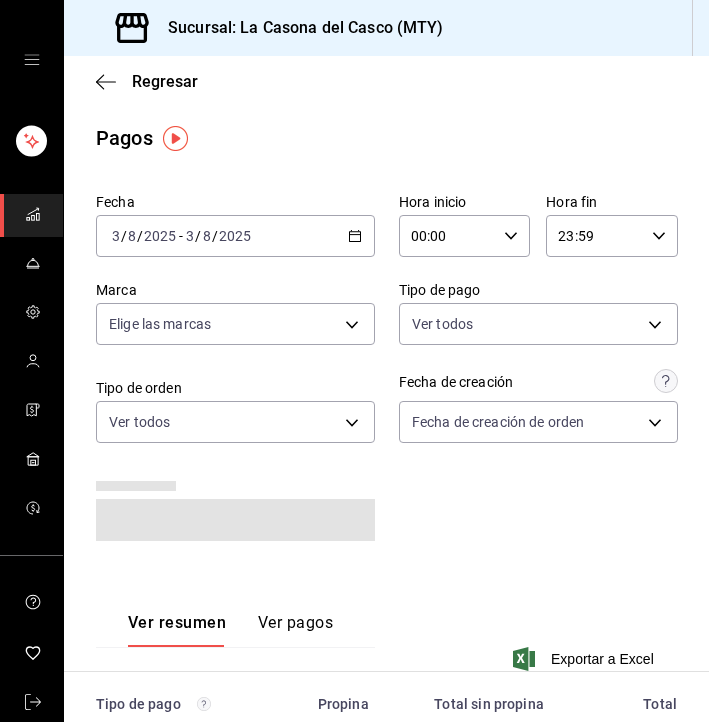 click on "2025-08-03 3 / 8 / 2025 - 2025-08-03 3 / 8 / 2025" at bounding box center (235, 236) 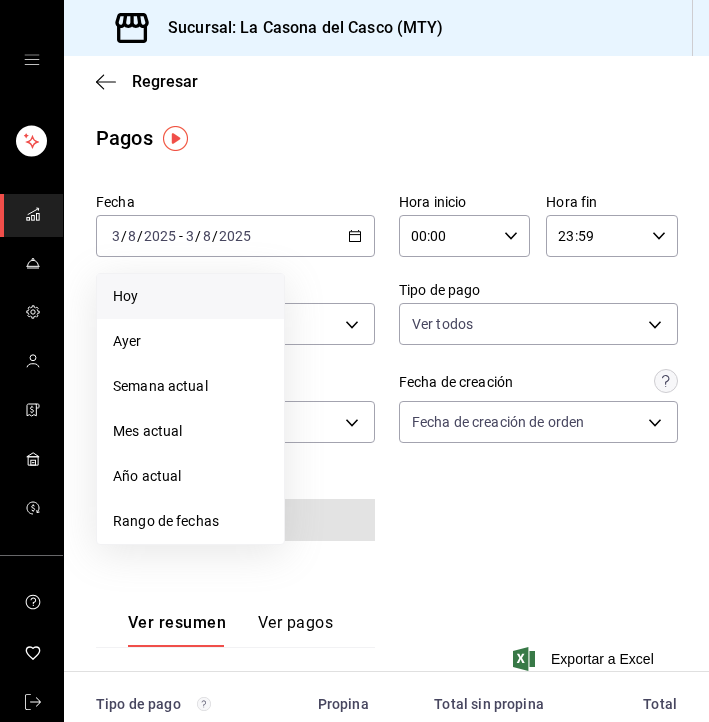 click on "Hoy" at bounding box center [190, 296] 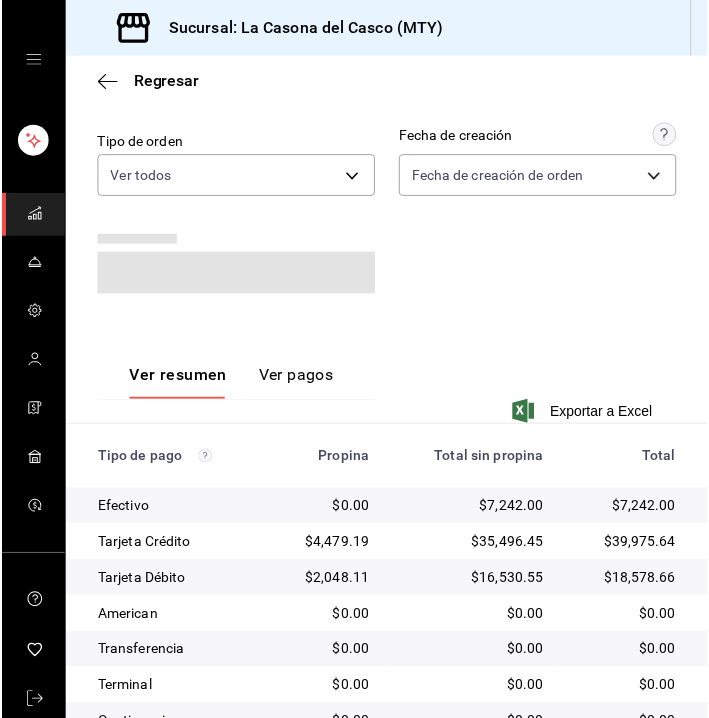 scroll, scrollTop: 357, scrollLeft: 0, axis: vertical 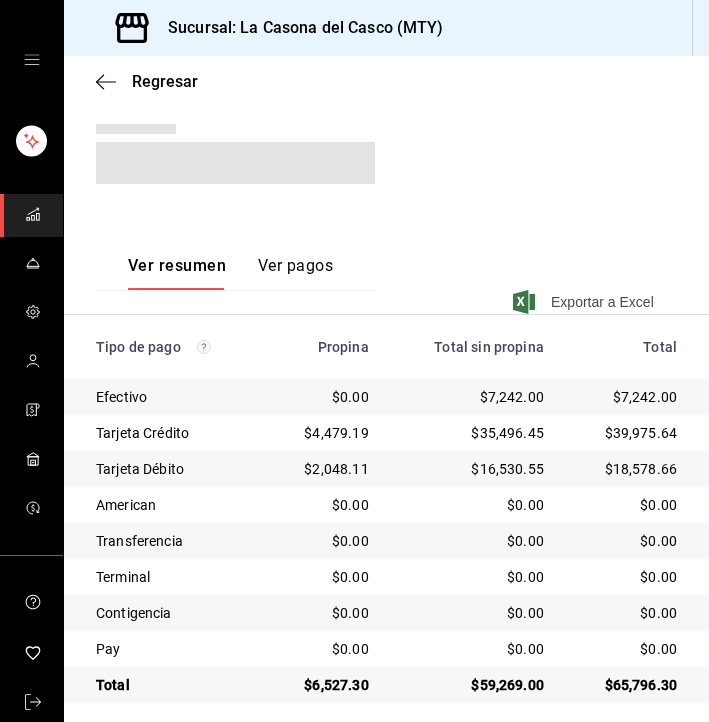 click on "Exportar a Excel" at bounding box center (585, 302) 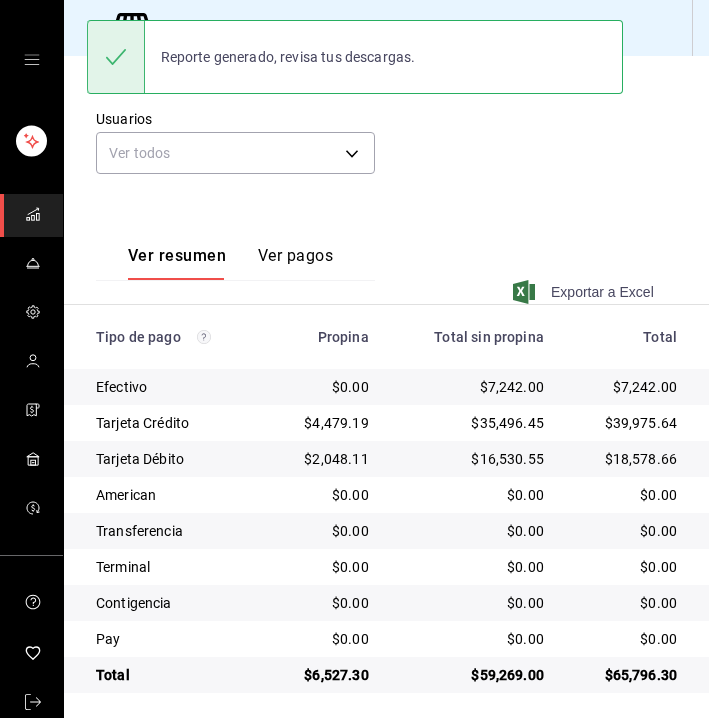 click on "Exportar a Excel" at bounding box center (585, 292) 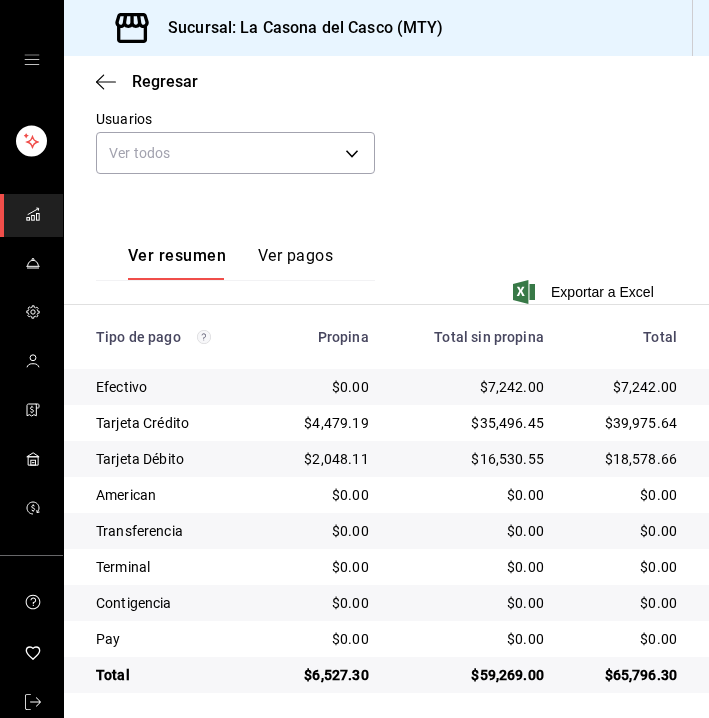 click on "Regresar" at bounding box center (386, 81) 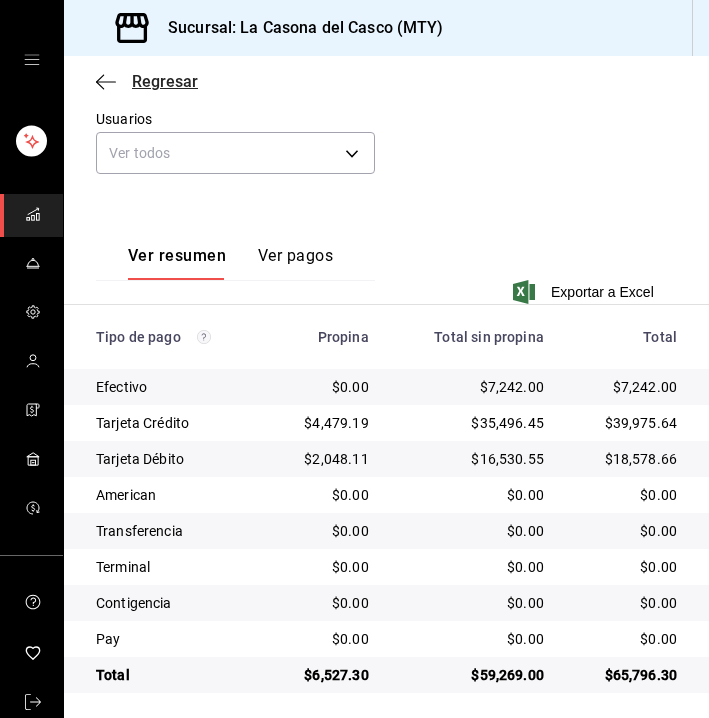 click 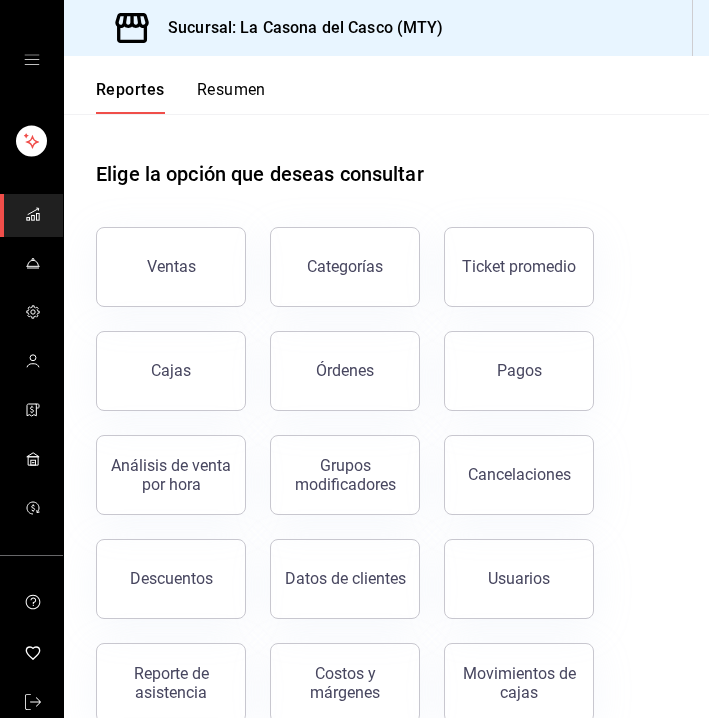 click on "Resumen" at bounding box center (231, 97) 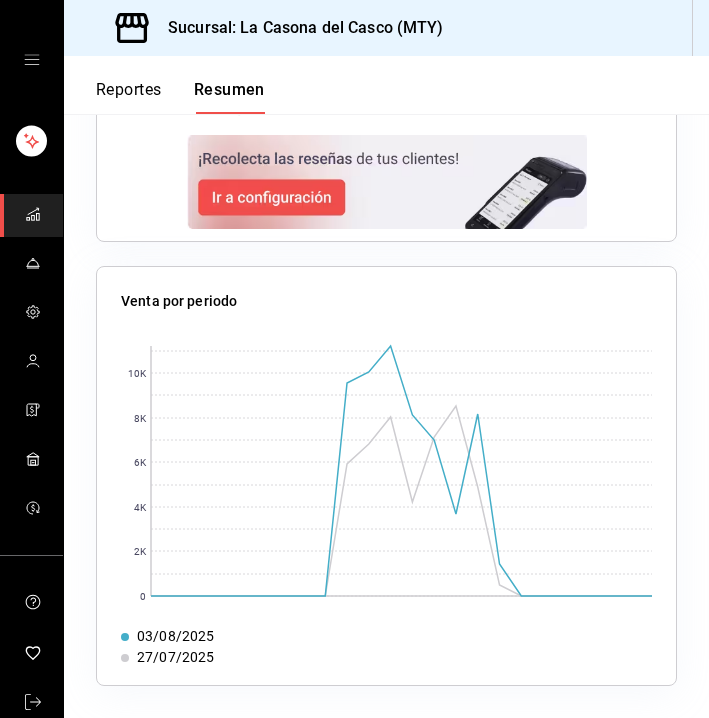 scroll, scrollTop: 2240, scrollLeft: 0, axis: vertical 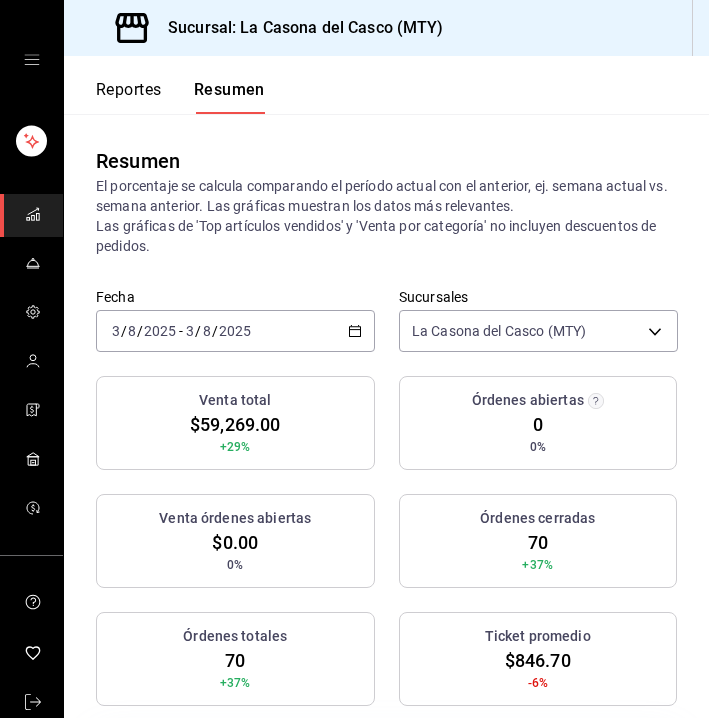 click on "Reportes" at bounding box center [129, 97] 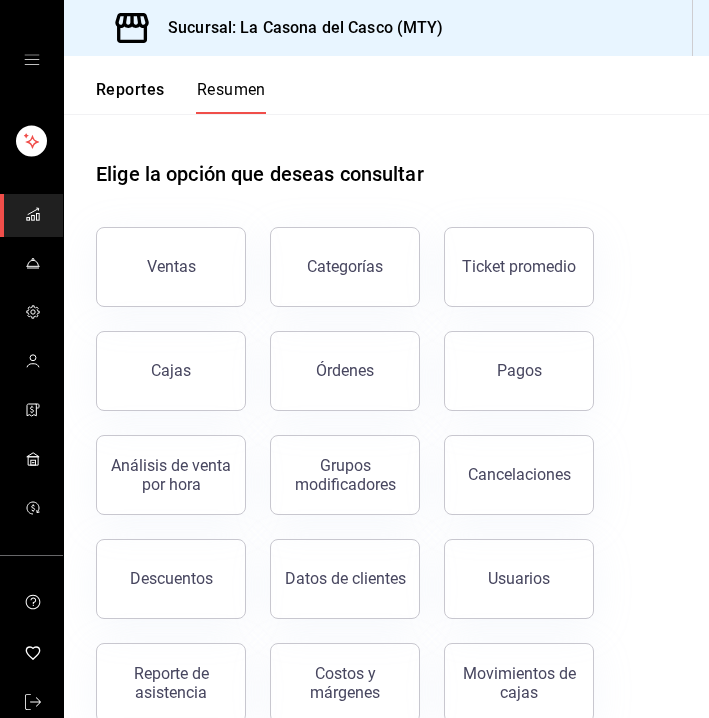 click on "Reportes" at bounding box center [130, 97] 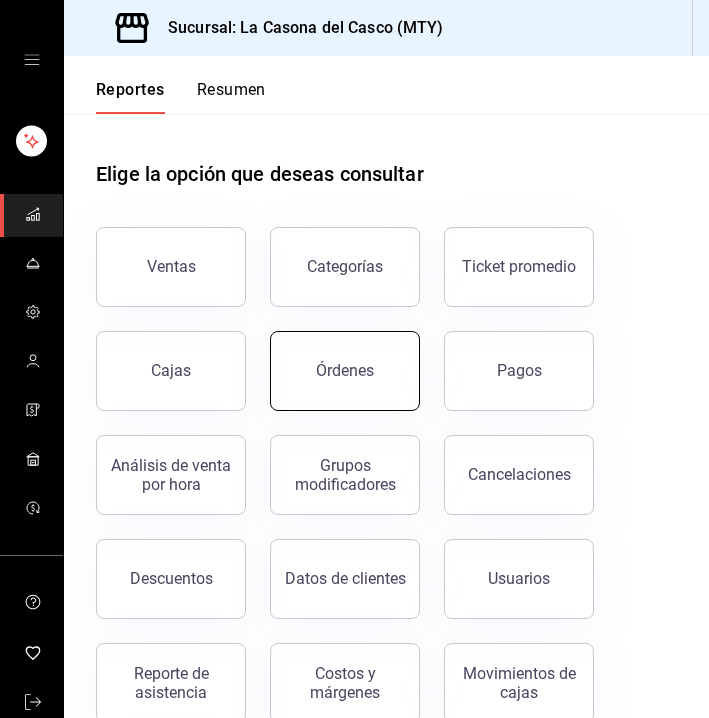 click on "Órdenes" at bounding box center [345, 371] 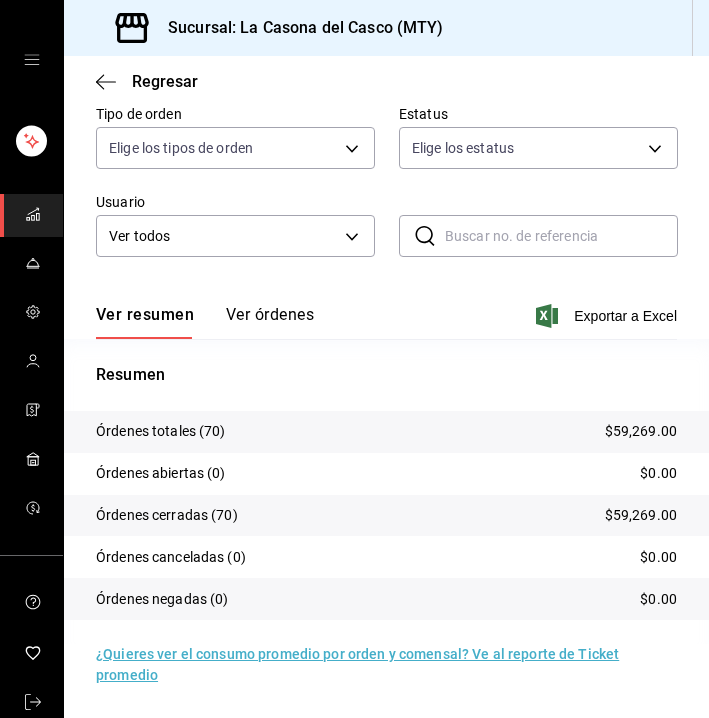 scroll, scrollTop: 264, scrollLeft: 0, axis: vertical 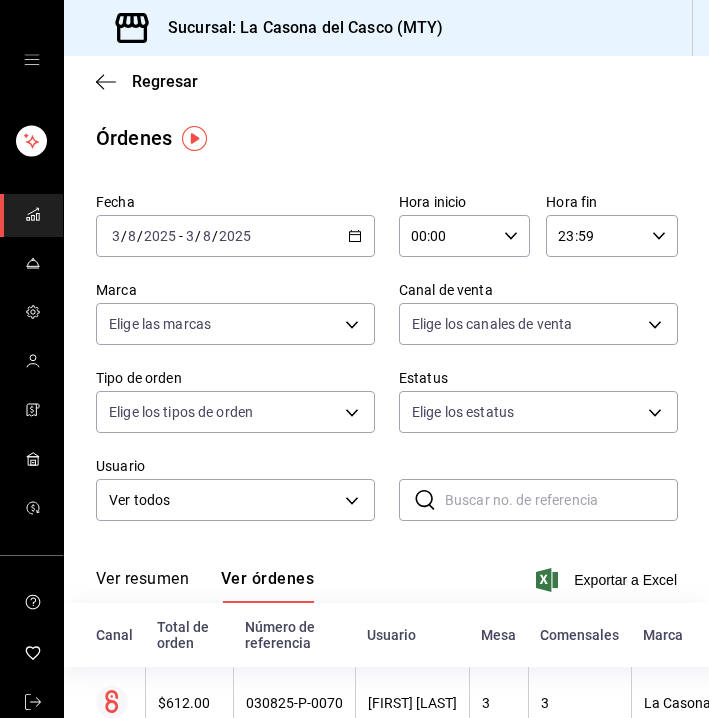 click on "Ver resumen" at bounding box center [142, 586] 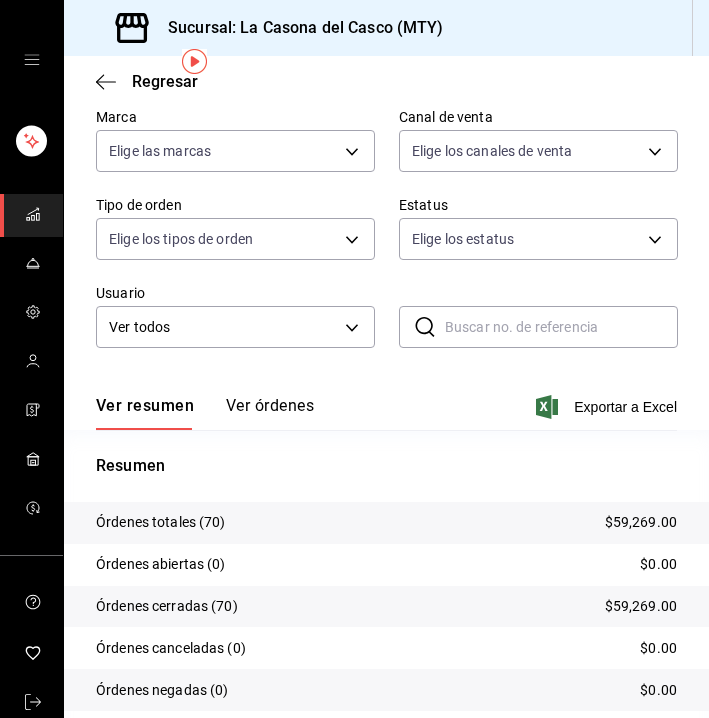 scroll, scrollTop: 0, scrollLeft: 0, axis: both 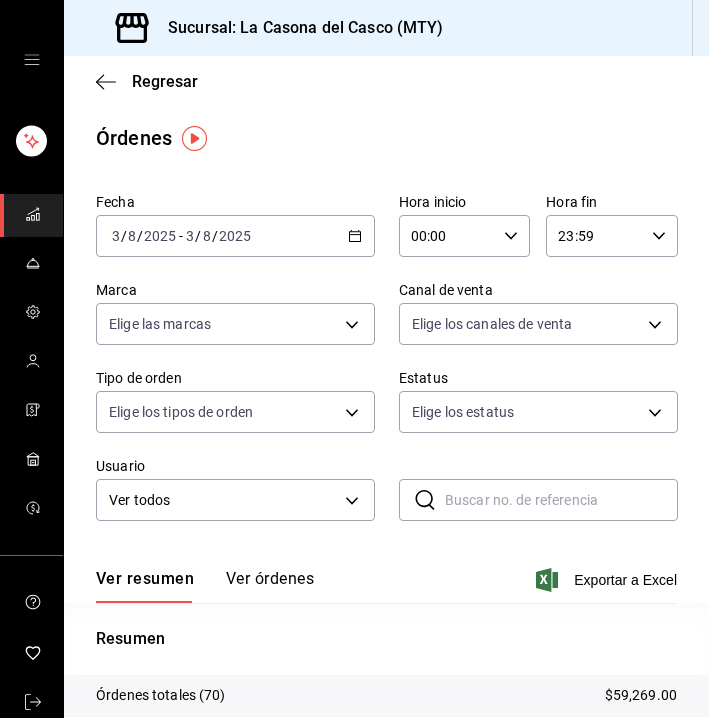 click on "Regresar" at bounding box center (386, 81) 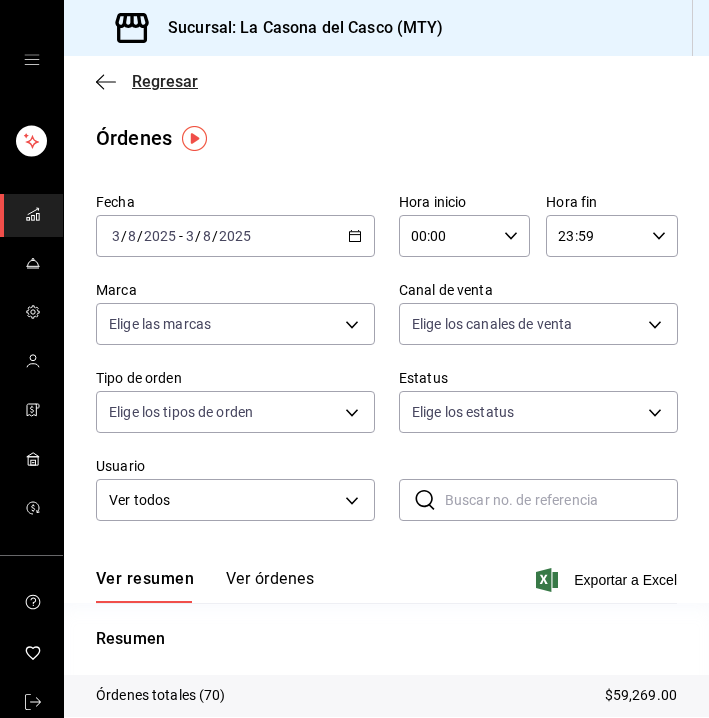 click on "Regresar" at bounding box center (147, 81) 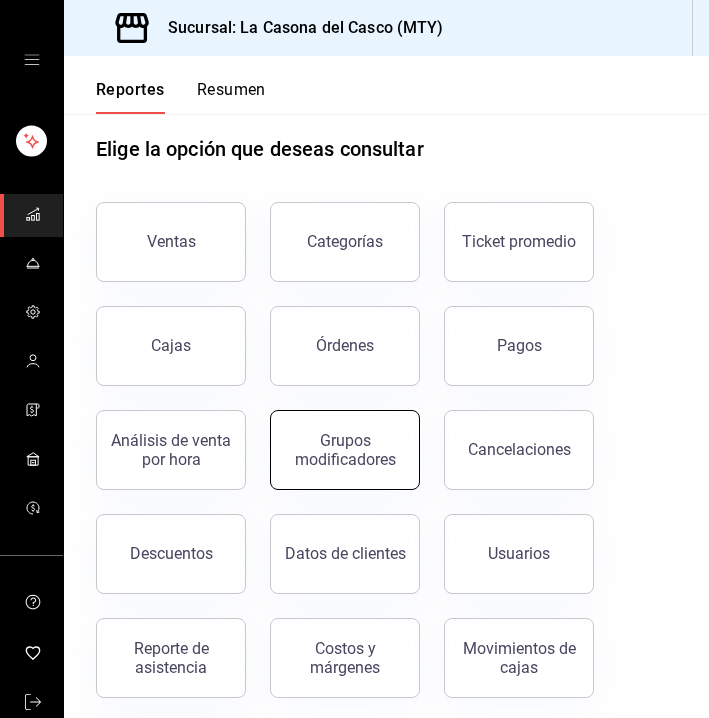 scroll, scrollTop: 28, scrollLeft: 0, axis: vertical 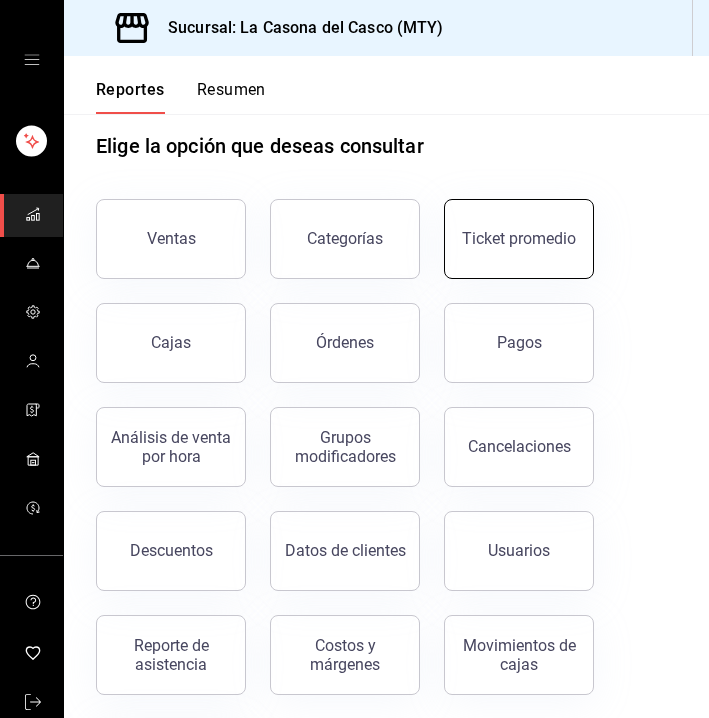 click on "Ticket promedio" at bounding box center (519, 239) 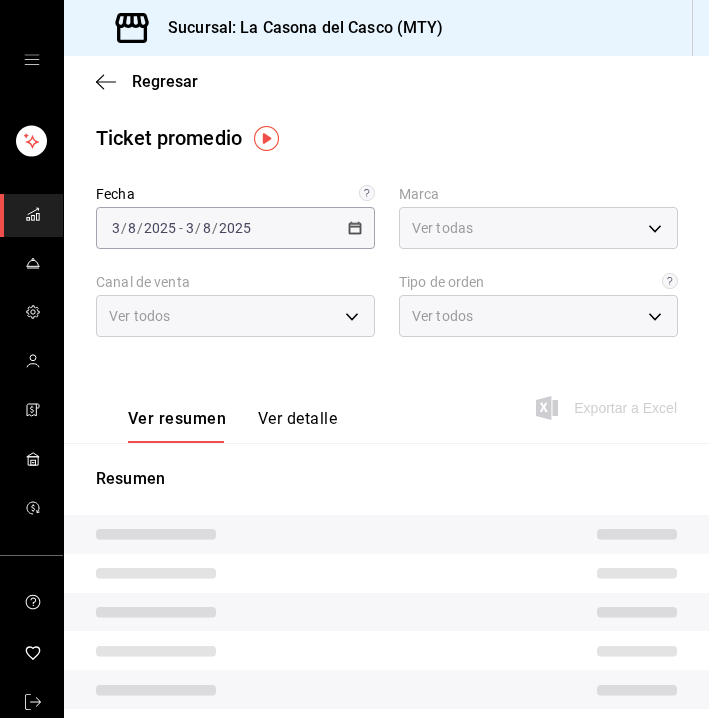 type on "7e4e7643-bc2c-442b-8a2a-9b04da6139a5" 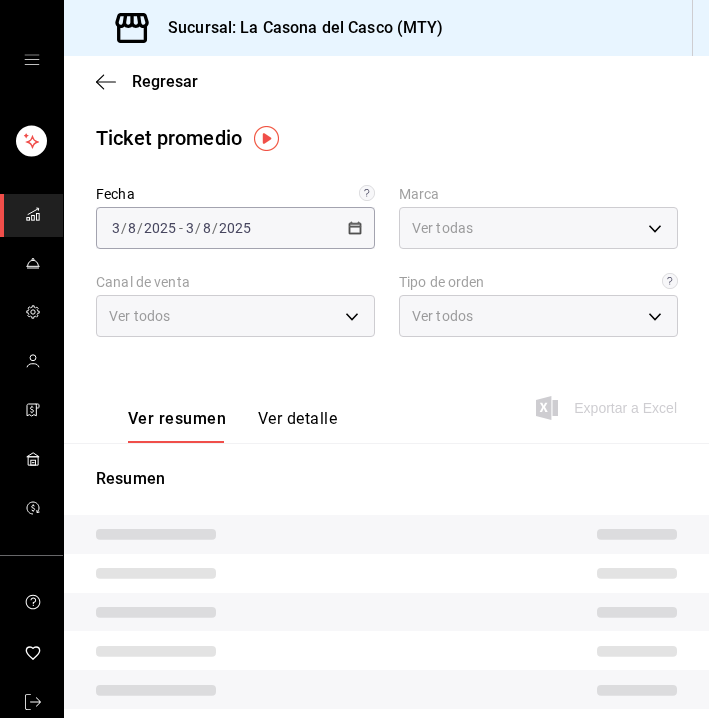 type on "PARROT,UBER_EATS,RAPPI,DIDI_FOOD,ONLINE" 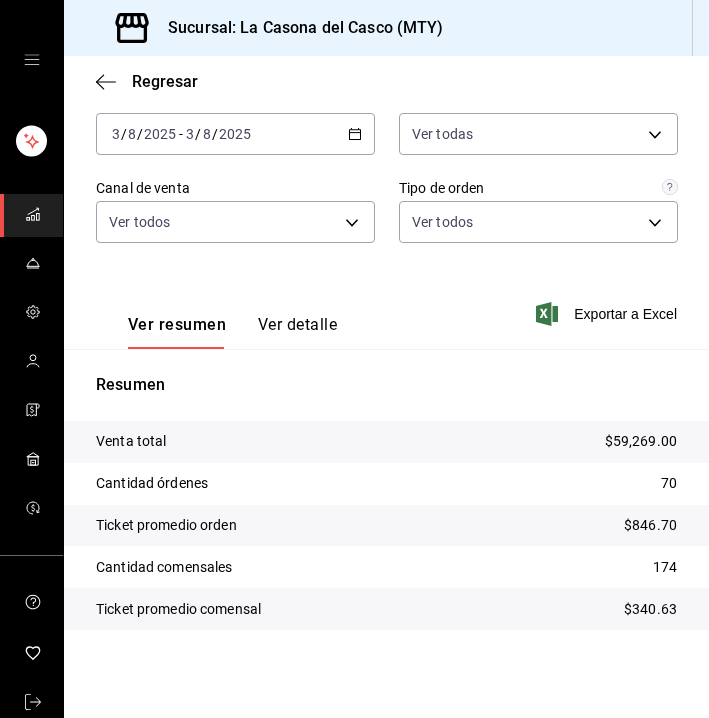 scroll, scrollTop: 94, scrollLeft: 0, axis: vertical 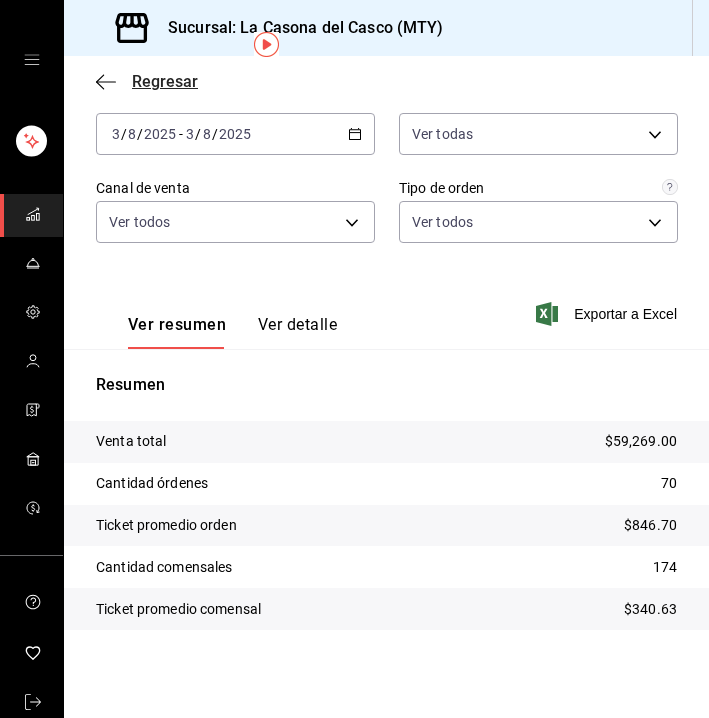 click on "Regresar" at bounding box center [165, 81] 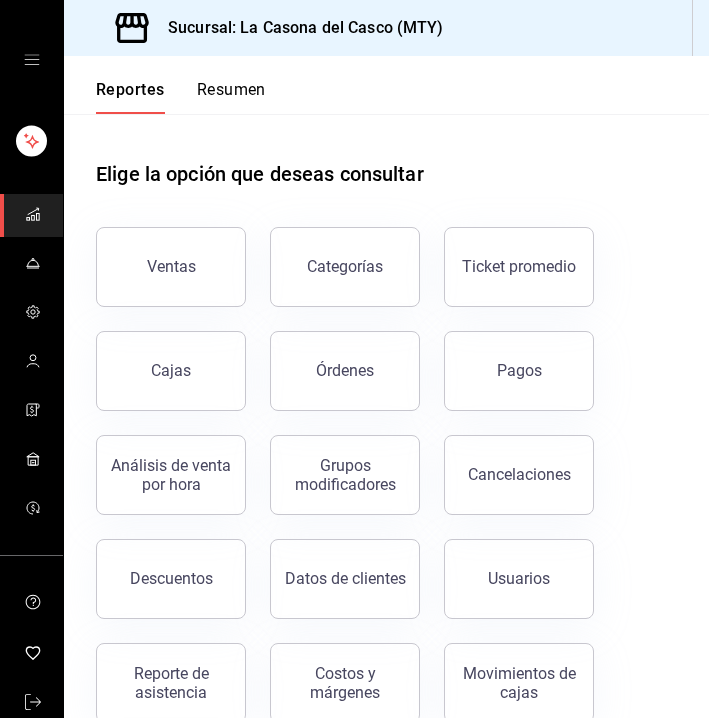 click on "Resumen" at bounding box center (231, 97) 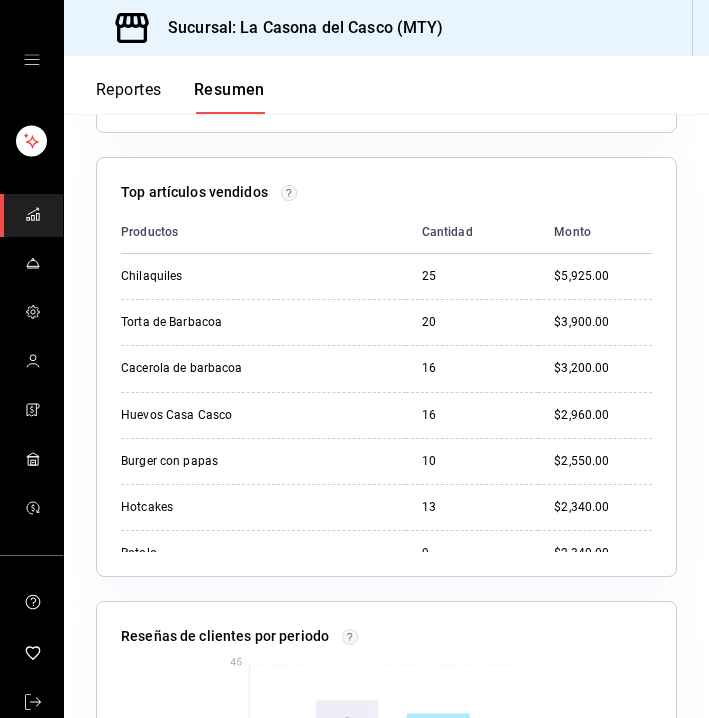scroll, scrollTop: 1461, scrollLeft: 0, axis: vertical 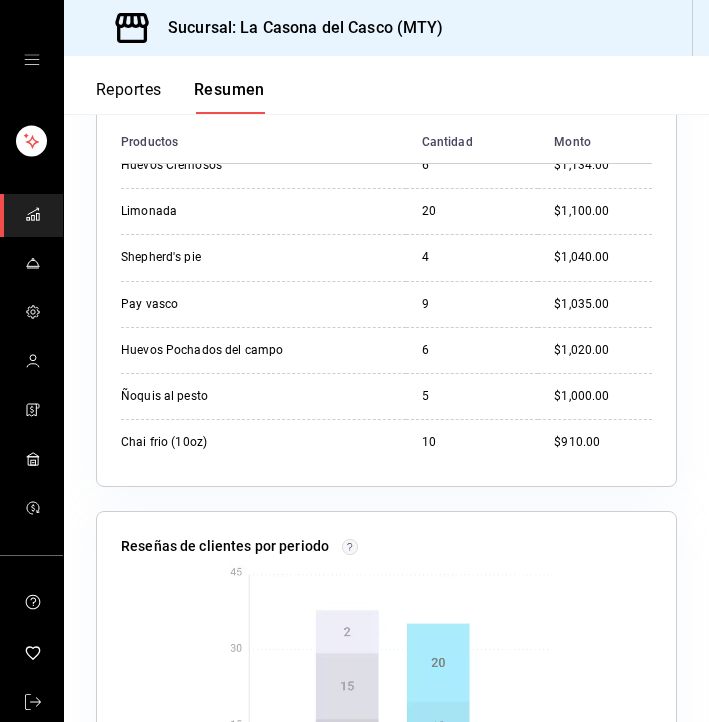click on "Reportes" at bounding box center [129, 97] 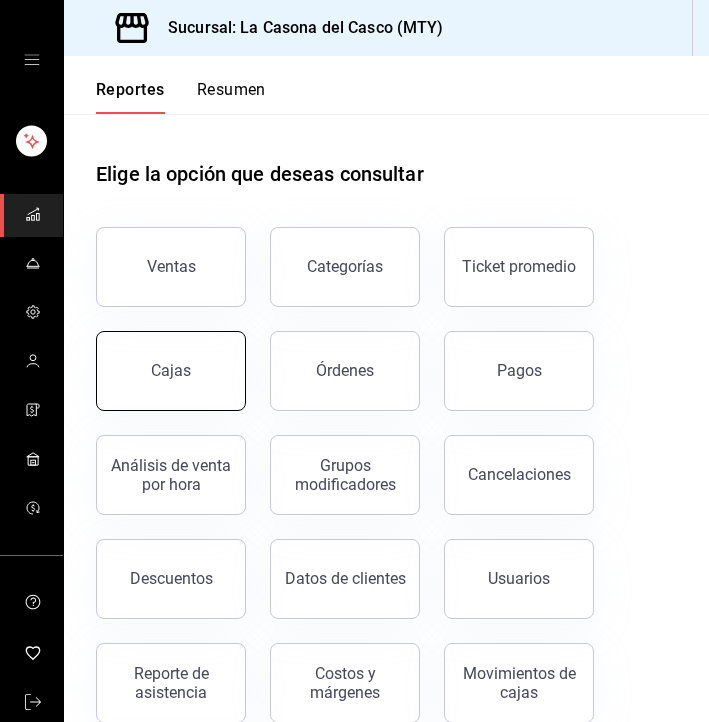 click on "Cajas" at bounding box center [171, 371] 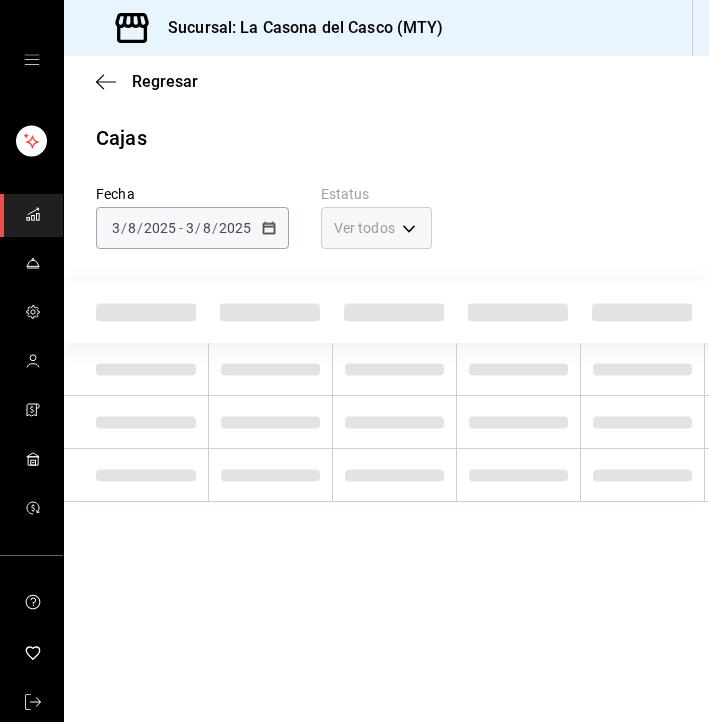 click at bounding box center [136, 369] 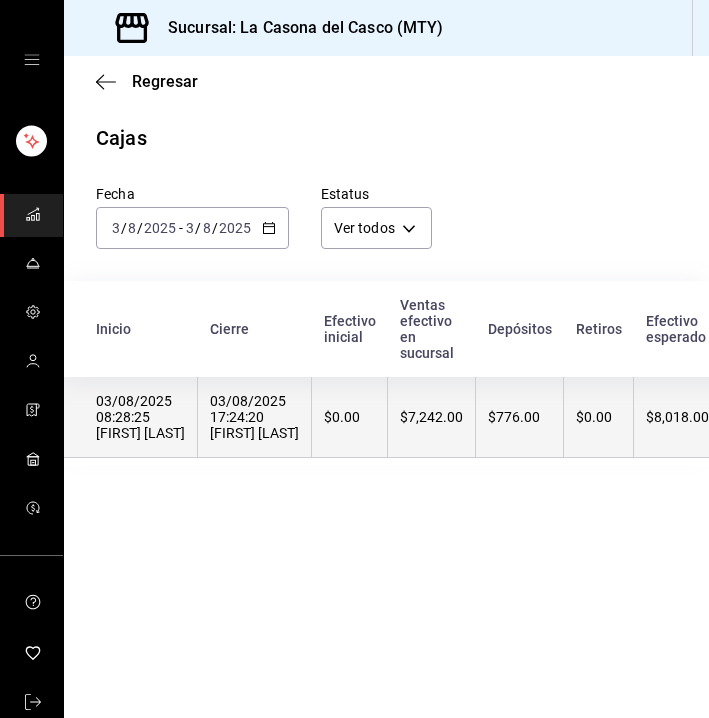 click on "03/08/2025
17:24:20
[FIRST] [LAST]" at bounding box center [254, 417] 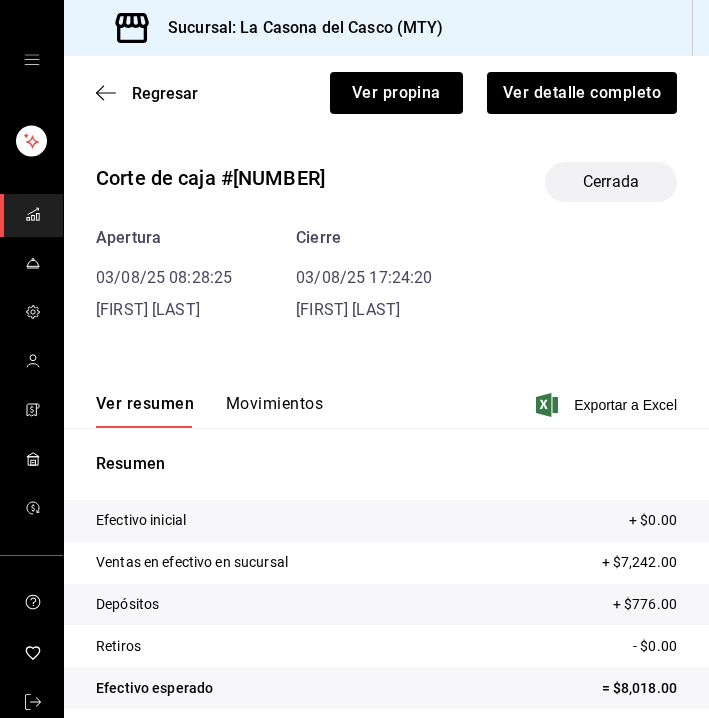click on "Movimientos" at bounding box center (274, 411) 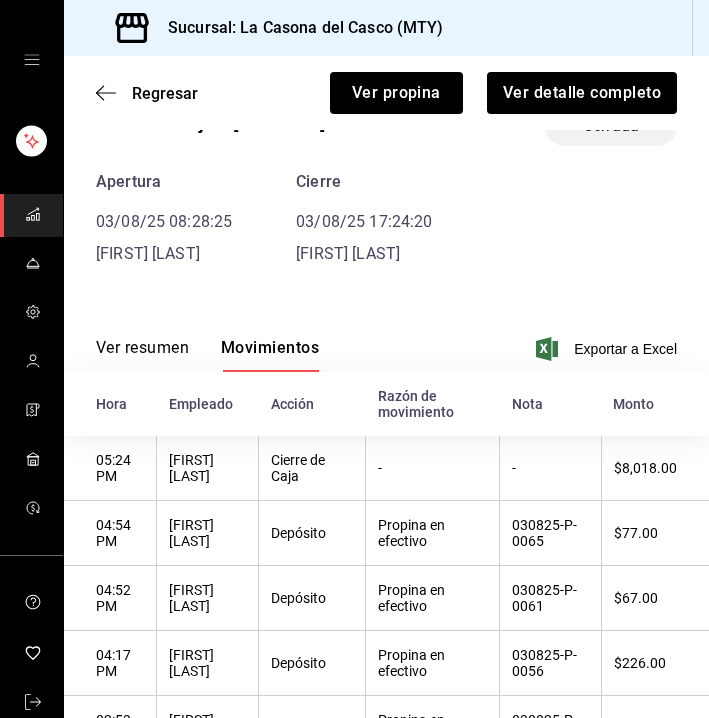 scroll, scrollTop: 31, scrollLeft: 0, axis: vertical 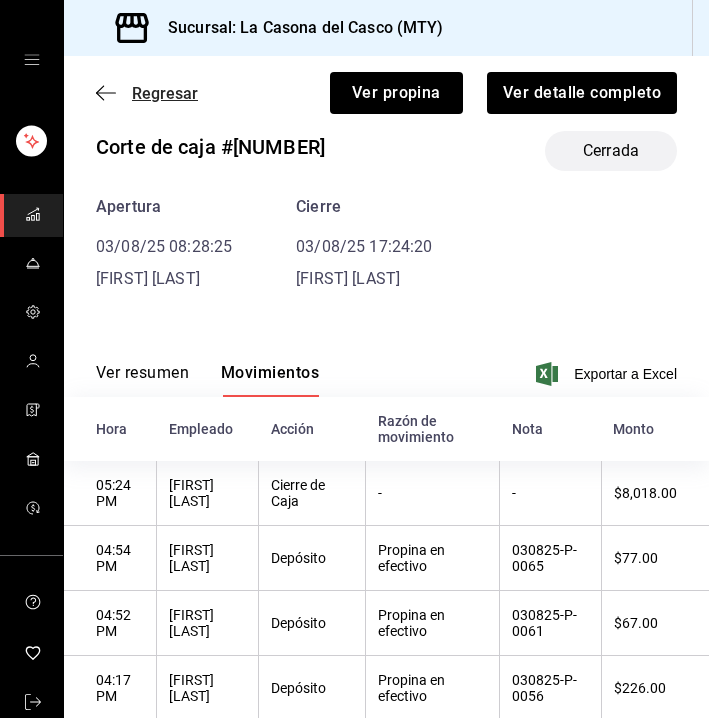 click on "Regresar" at bounding box center (147, 93) 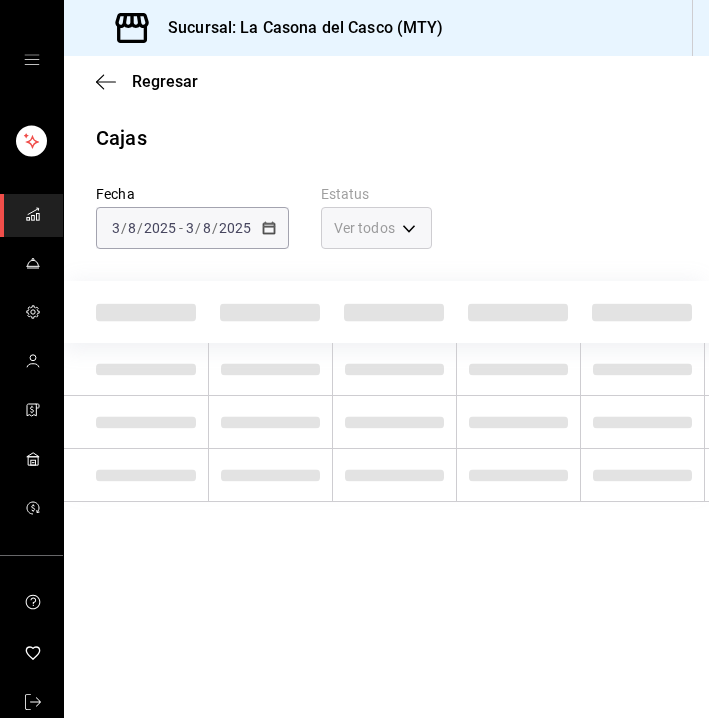 scroll, scrollTop: 0, scrollLeft: 0, axis: both 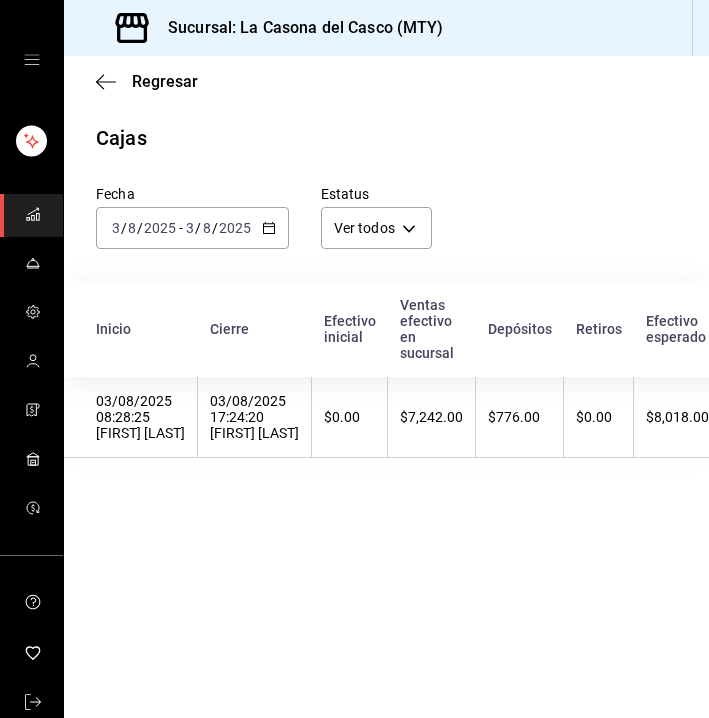 click on "Regresar" at bounding box center [386, 81] 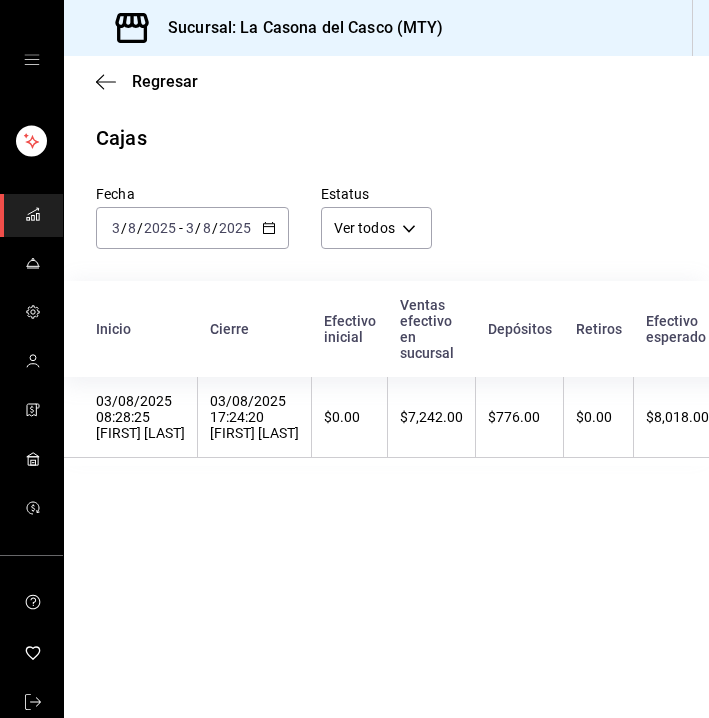 click on "Regresar" at bounding box center (386, 81) 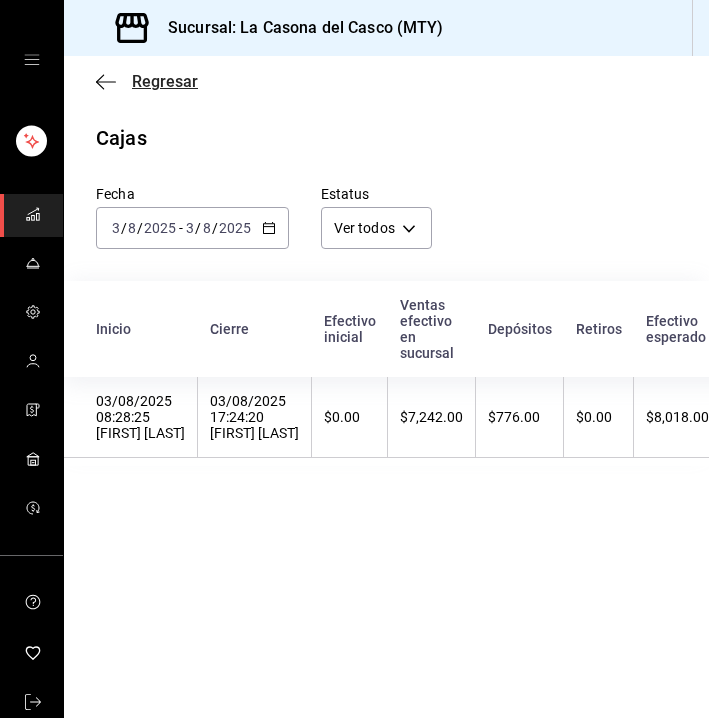 click 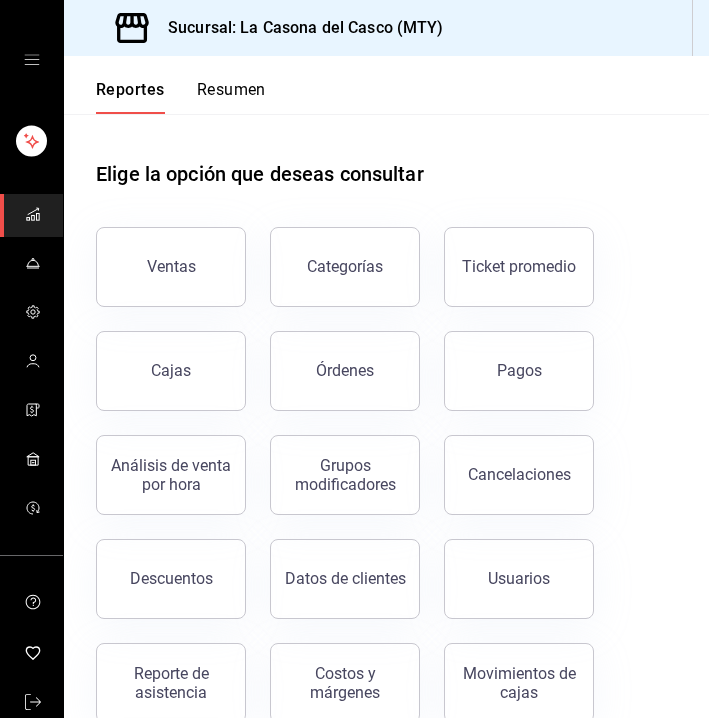 click on "Reportes Resumen" at bounding box center [165, 85] 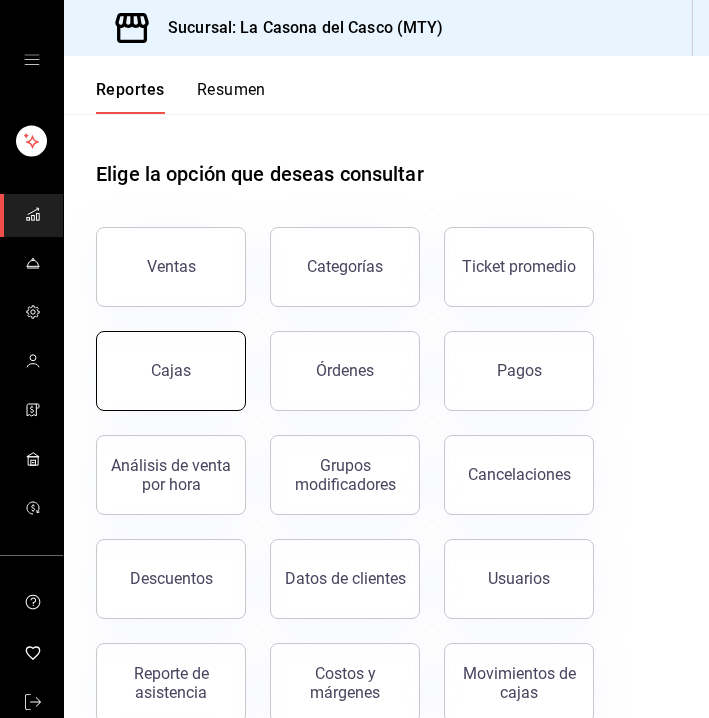 click on "Cajas" at bounding box center [171, 370] 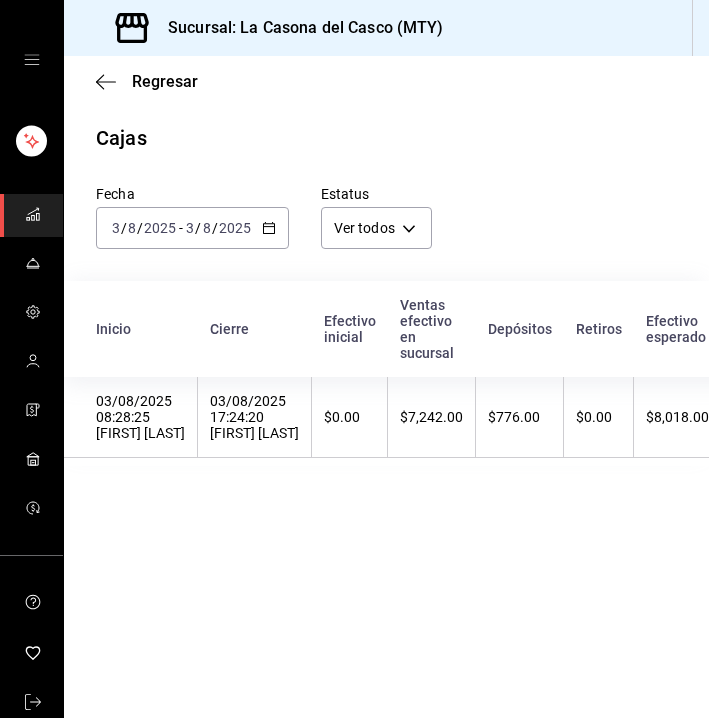 click on "3" at bounding box center [190, 228] 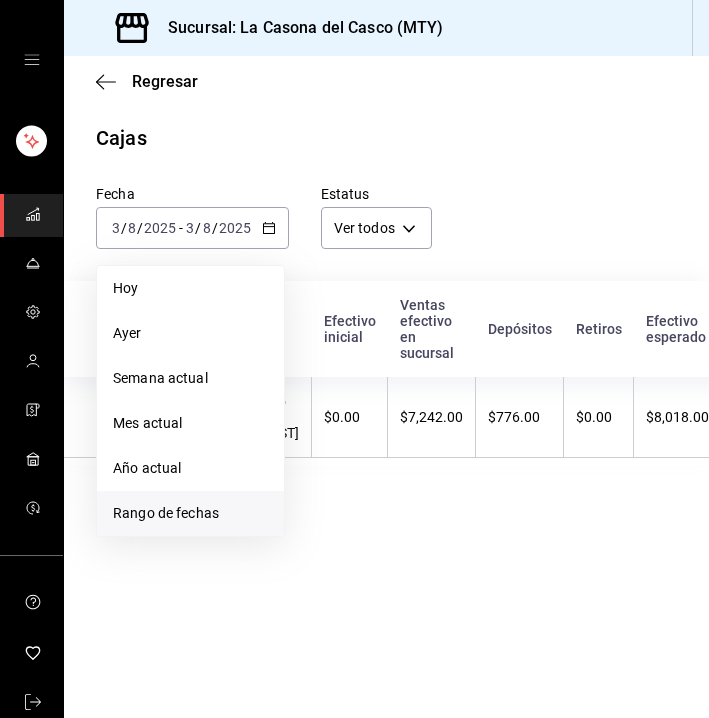 click on "Rango de fechas" at bounding box center (190, 513) 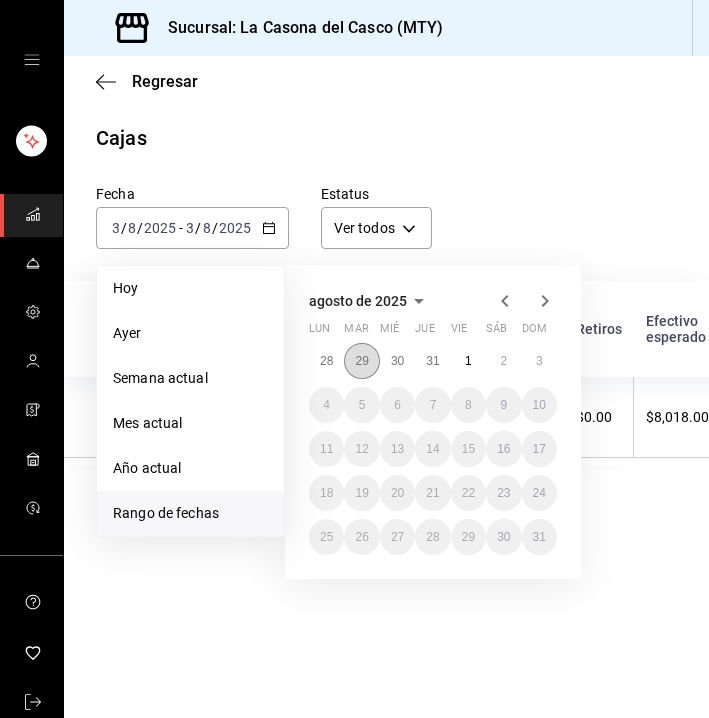 click on "29" at bounding box center [361, 361] 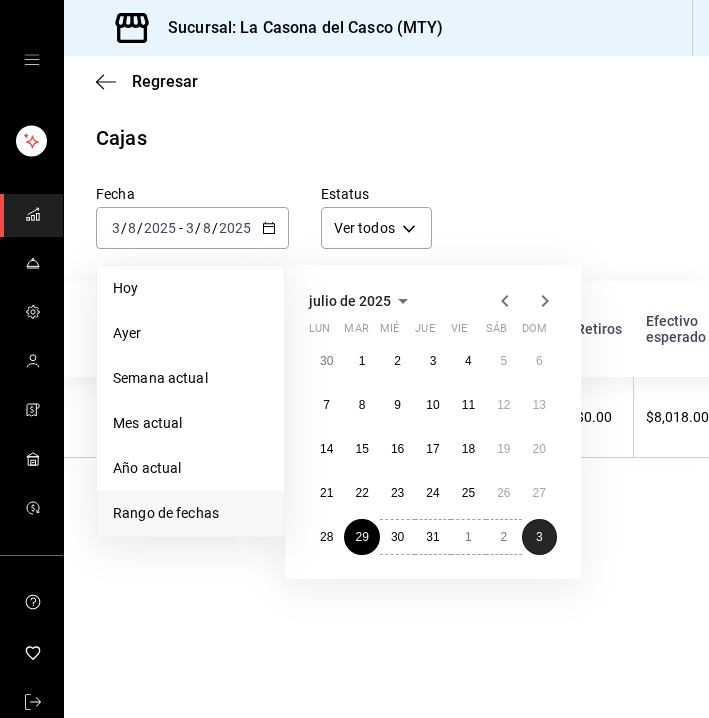 click on "3" at bounding box center [539, 537] 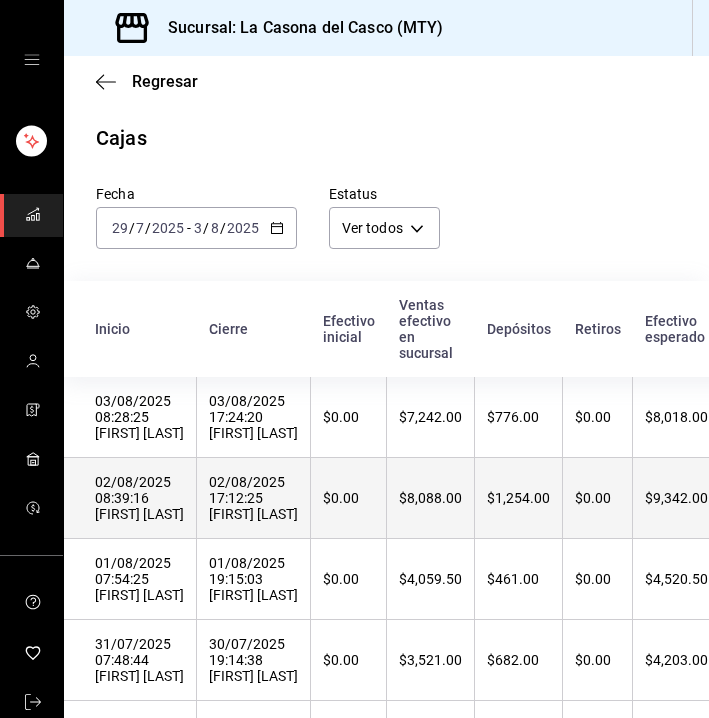 scroll, scrollTop: 0, scrollLeft: 9, axis: horizontal 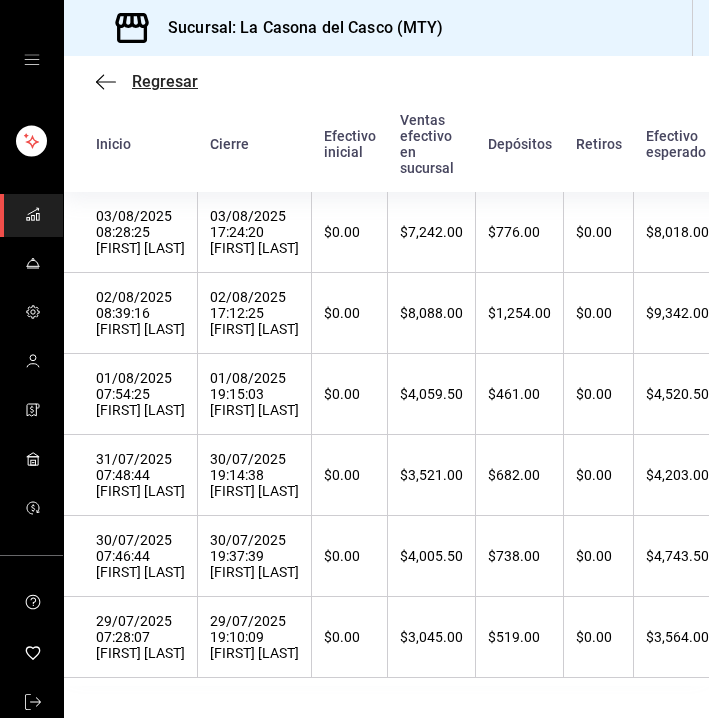 click on "Regresar" at bounding box center (147, 81) 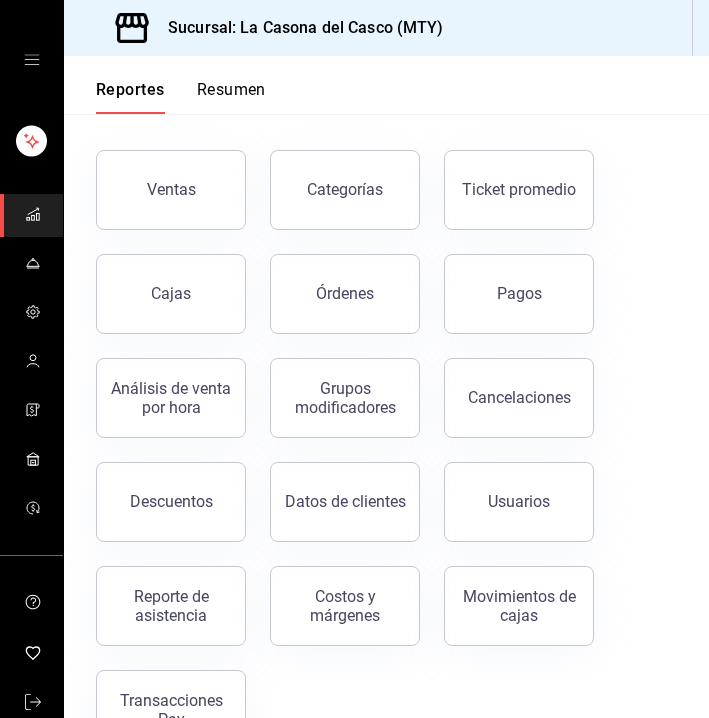 scroll, scrollTop: 0, scrollLeft: 0, axis: both 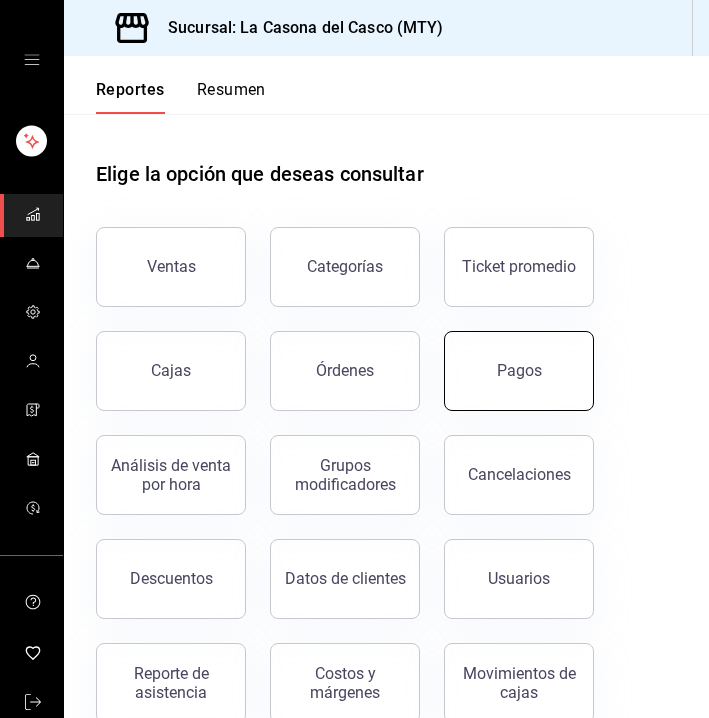 click on "Pagos" at bounding box center (519, 370) 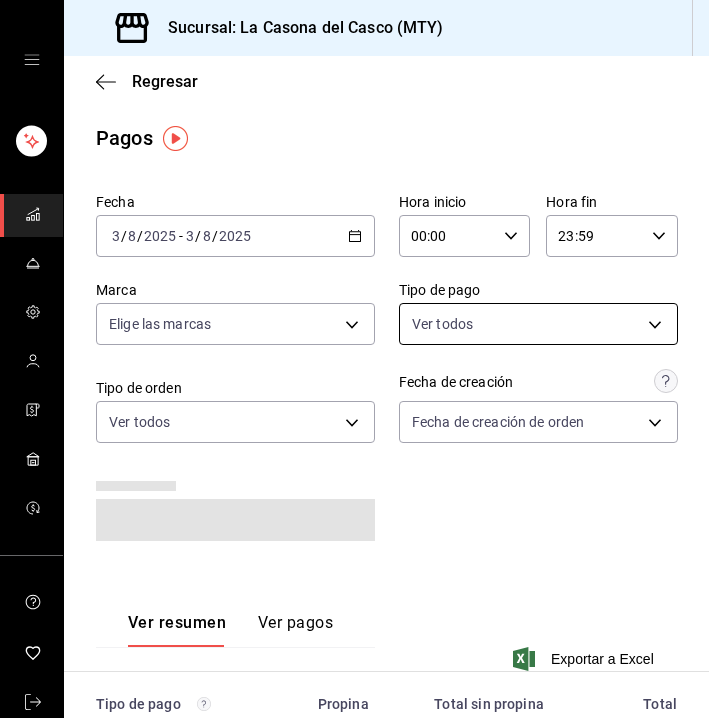 click on "Sucursal: La Casona del Casco (MTY) Regresar Pagos Fecha 2025-08-03 3 / 8 / 2025 - 2025-08-03 3 / 8 / 2025 Hora inicio 00:00 Hora inicio Hora fin 23:59 Hora fin Marca Elige las marcas Tipo de pago Ver todos Tipo de orden Ver todos Fecha de creación   Fecha de creación de orden ORDER Ver resumen Ver pagos Exportar a Excel Tipo de pago   Propina Total sin propina Total Efectivo $0.00 $7,242.00 $7,242.00 Tarjeta Crédito $4,479.19 $35,496.45 $39,975.64 Tarjeta Débito $2,048.11 $16,530.55 $18,578.66 American $0.00 $0.00 $0.00 Transferencia $0.00 $0.00 $0.00 Terminal $0.00 $0.00 $0.00 Contigencia $0.00 $0.00 $0.00 Pay $0.00 $0.00 $0.00 Total $6,527.30 $59,269.00 $65,796.30 GANA 1 MES GRATIS EN TU SUSCRIPCIÓN AQUÍ ¿Recuerdas cómo empezó tu restaurante?
Hoy puedes ayudar a un colega a tener el mismo cambio que tú viviste.
Recomienda Parrot directamente desde tu Portal Administrador.
Es fácil y rápido.
🎁 Por cada restaurante que se una, ganas 1 mes gratis. Ver video tutorial Ir a video (81) 2046 6363" at bounding box center [354, 359] 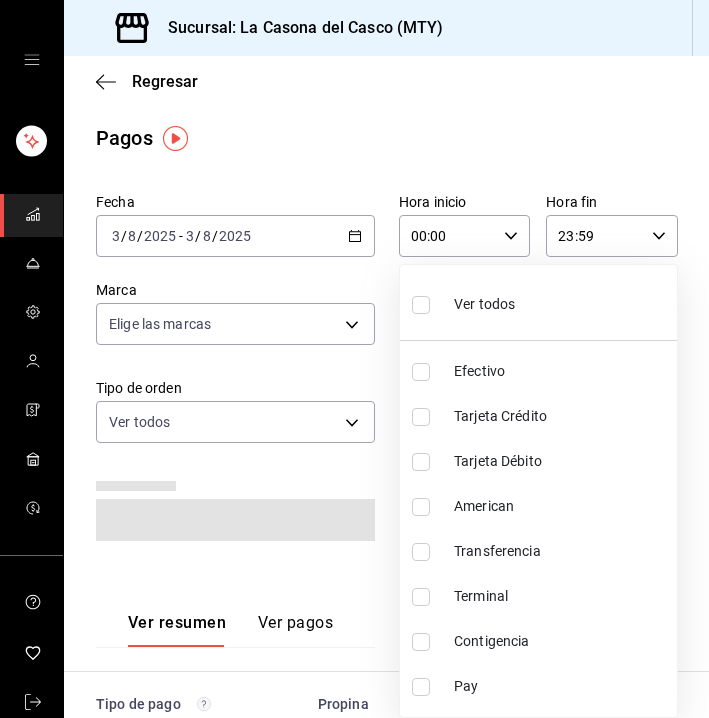 click at bounding box center (354, 359) 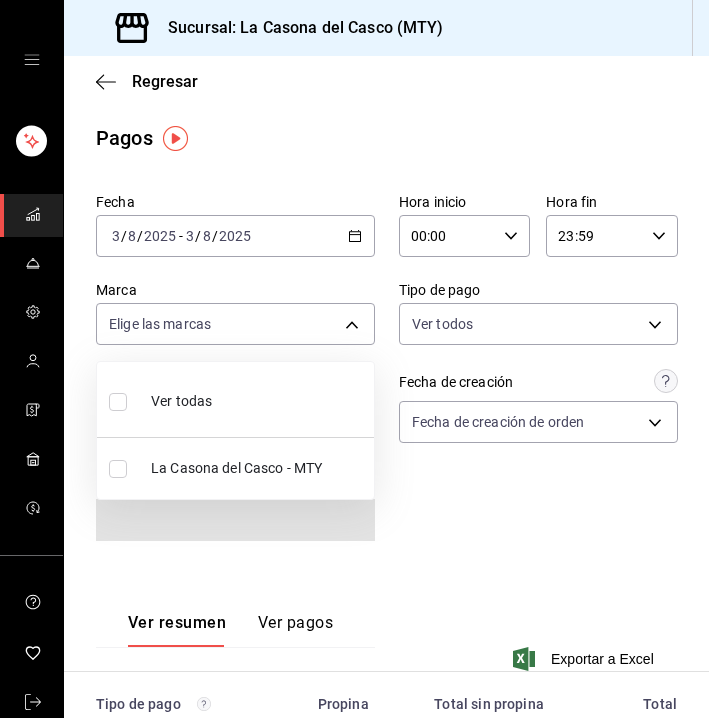 click on "Sucursal: La Casona del Casco (MTY) Regresar Pagos Fecha 2025-08-03 3 / 8 / 2025 - 2025-08-03 3 / 8 / 2025 Hora inicio 00:00 Hora inicio Hora fin 23:59 Hora fin Marca Elige las marcas Tipo de pago Ver todos Tipo de orden Ver todos Fecha de creación   Fecha de creación de orden ORDER Ver resumen Ver pagos Exportar a Excel Tipo de pago   Propina Total sin propina Total Efectivo $0.00 $7,242.00 $7,242.00 Tarjeta Crédito $4,479.19 $35,496.45 $39,975.64 Tarjeta Débito $2,048.11 $16,530.55 $18,578.66 American $0.00 $0.00 $0.00 Transferencia $0.00 $0.00 $0.00 Terminal $0.00 $0.00 $0.00 Contigencia $0.00 $0.00 $0.00 Pay $0.00 $0.00 $0.00 Total $6,527.30 $59,269.00 $65,796.30 GANA 1 MES GRATIS EN TU SUSCRIPCIÓN AQUÍ ¿Recuerdas cómo empezó tu restaurante?
Hoy puedes ayudar a un colega a tener el mismo cambio que tú viviste.
Recomienda Parrot directamente desde tu Portal Administrador.
Es fácil y rápido.
🎁 Por cada restaurante que se una, ganas 1 mes gratis. Ver video tutorial Ir a video (81) 2046 6363" at bounding box center (354, 359) 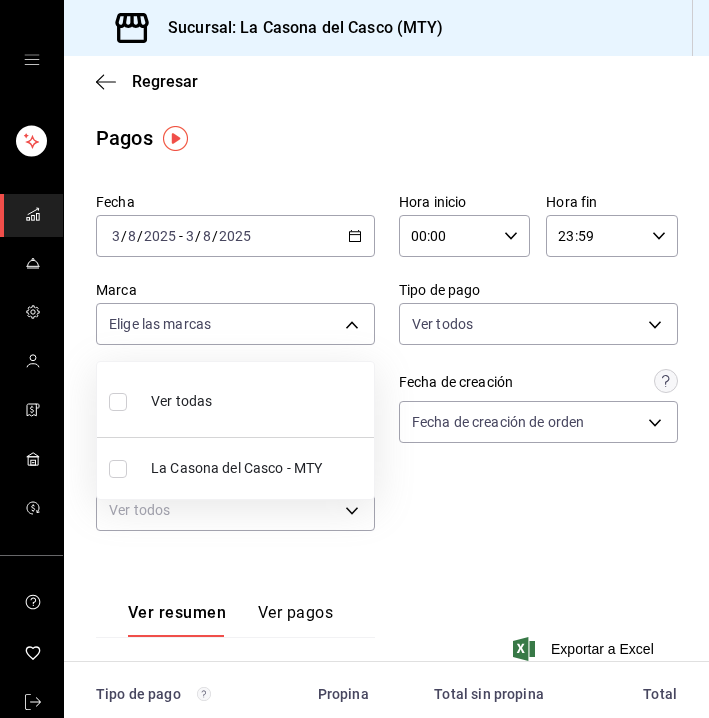 click at bounding box center [354, 359] 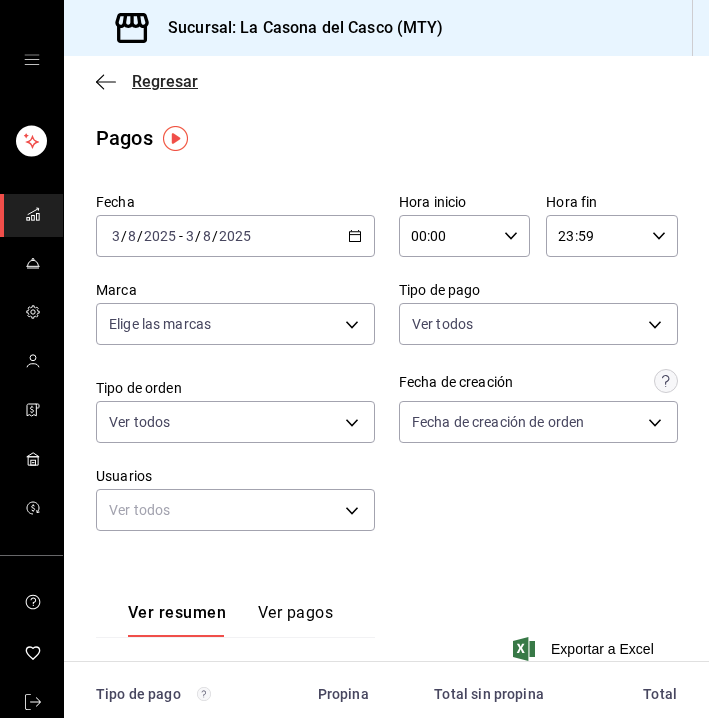 click 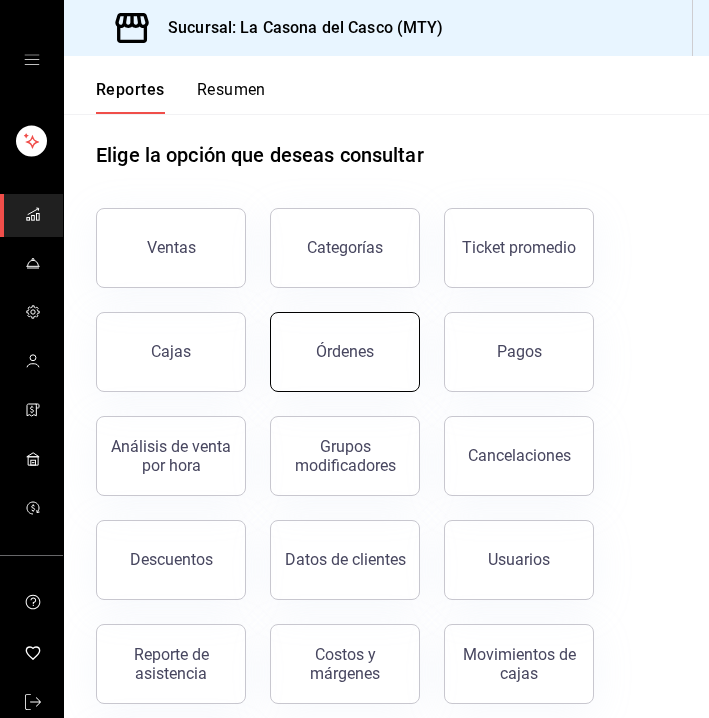 scroll, scrollTop: 41, scrollLeft: 0, axis: vertical 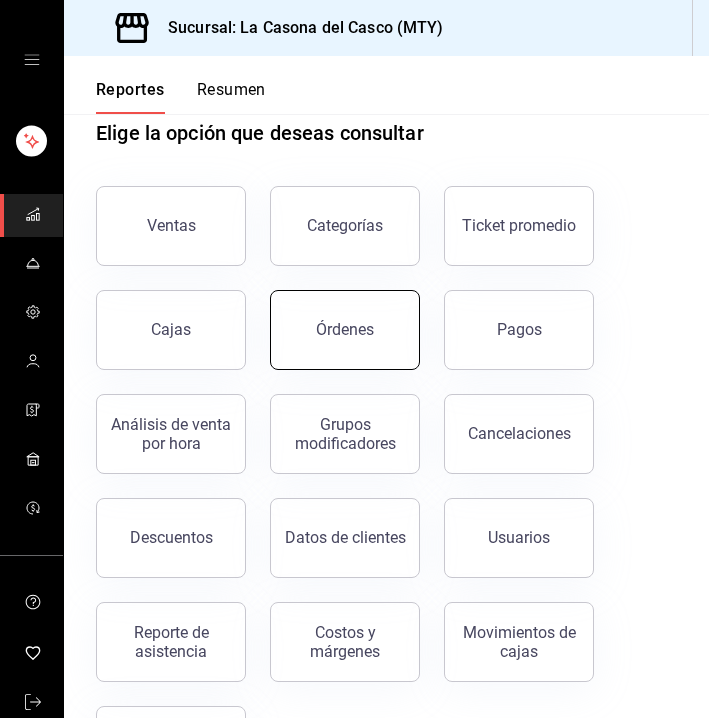 click on "Órdenes" at bounding box center [345, 329] 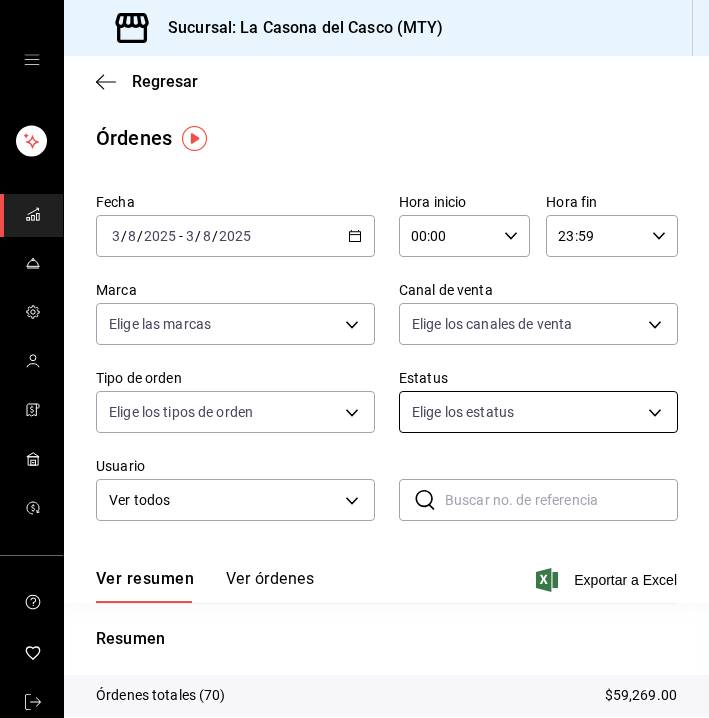 click on "Sucursal: La Casona del Casco (MTY) Regresar Órdenes Fecha 2025-08-03 3 / 8 / 2025 - 2025-08-03 3 / 8 / 2025 Hora inicio 00:00 Hora inicio Hora fin 23:59 Hora fin Marca Elige las marcas Canal de venta Elige los canales de venta Tipo de orden Elige los tipos de orden Estatus Elige los estatus Usuario Ver todos ALL ​ ​ Ver resumen Ver órdenes Exportar a Excel Resumen Órdenes totales (70) $59,269.00 Órdenes abiertas (0) $0.00 Órdenes cerradas (70) $59,269.00 Órdenes canceladas (0) $0.00 Órdenes negadas (0) $0.00 ¿Quieres ver el consumo promedio por orden y comensal? Ve al reporte de Ticket promedio GANA 1 MES GRATIS EN TU SUSCRIPCIÓN AQUÍ ¿Recuerdas cómo empezó tu restaurante?
Hoy puedes ayudar a un colega a tener el mismo cambio que tú viviste.
Recomienda Parrot directamente desde tu Portal Administrador.
Es fácil y rápido.
🎁 Por cada restaurante que se una, ganas 1 mes gratis. Ver video tutorial Ir a video Visitar centro de ayuda (81) 2046 6363 soporte@parrotsoftware.io (81) 2046 6363" at bounding box center (354, 359) 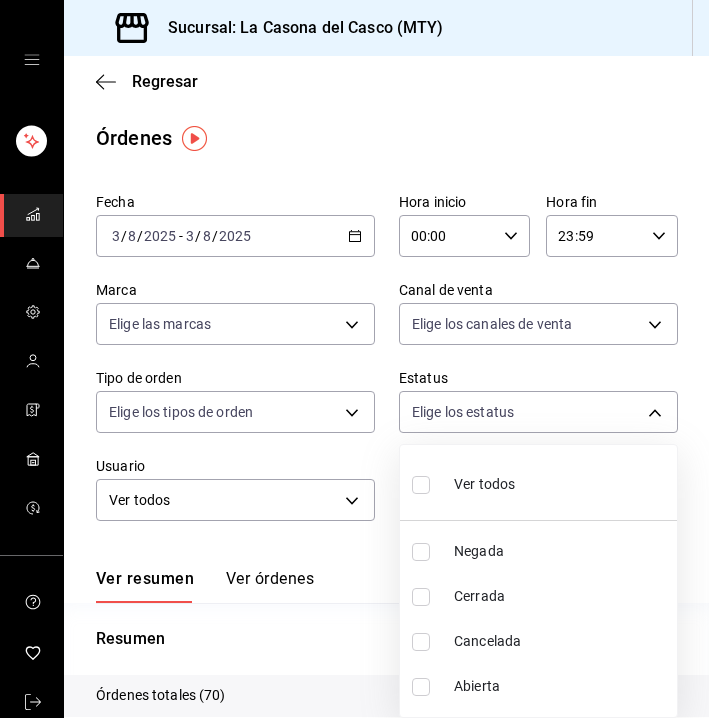 click at bounding box center [354, 359] 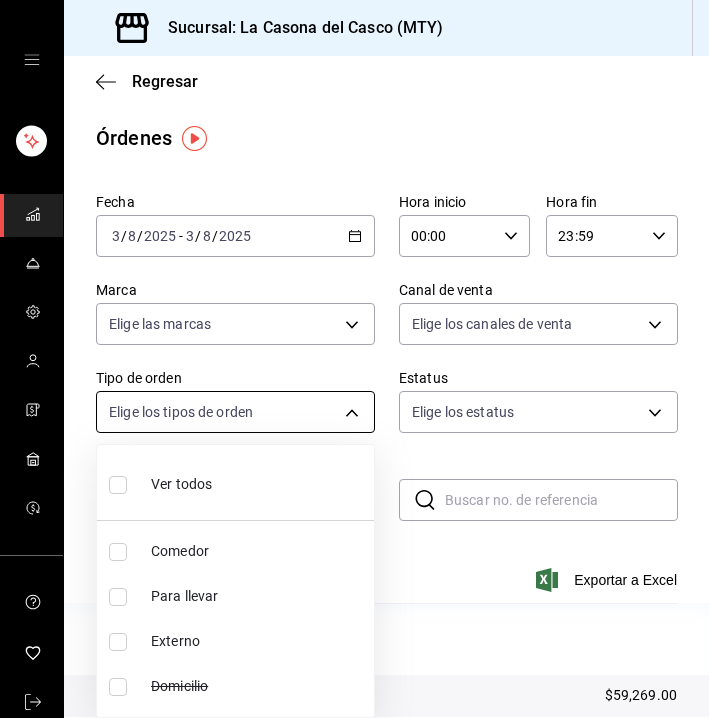 click on "Sucursal: La Casona del Casco (MTY) Regresar Órdenes Fecha 2025-08-03 3 / 8 / 2025 - 2025-08-03 3 / 8 / 2025 Hora inicio 00:00 Hora inicio Hora fin 23:59 Hora fin Marca Elige las marcas Canal de venta Elige los canales de venta Tipo de orden Elige los tipos de orden Estatus Elige los estatus Usuario Ver todos ALL ​ ​ Ver resumen Ver órdenes Exportar a Excel Resumen Órdenes totales (70) $59,269.00 Órdenes abiertas (0) $0.00 Órdenes cerradas (70) $59,269.00 Órdenes canceladas (0) $0.00 Órdenes negadas (0) $0.00 ¿Quieres ver el consumo promedio por orden y comensal? Ve al reporte de Ticket promedio GANA 1 MES GRATIS EN TU SUSCRIPCIÓN AQUÍ ¿Recuerdas cómo empezó tu restaurante?
Hoy puedes ayudar a un colega a tener el mismo cambio que tú viviste.
Recomienda Parrot directamente desde tu Portal Administrador.
Es fácil y rápido.
🎁 Por cada restaurante que se una, ganas 1 mes gratis. Ver video tutorial Ir a video Visitar centro de ayuda (81) 2046 6363 soporte@parrotsoftware.io (81) 2046 6363" at bounding box center (354, 359) 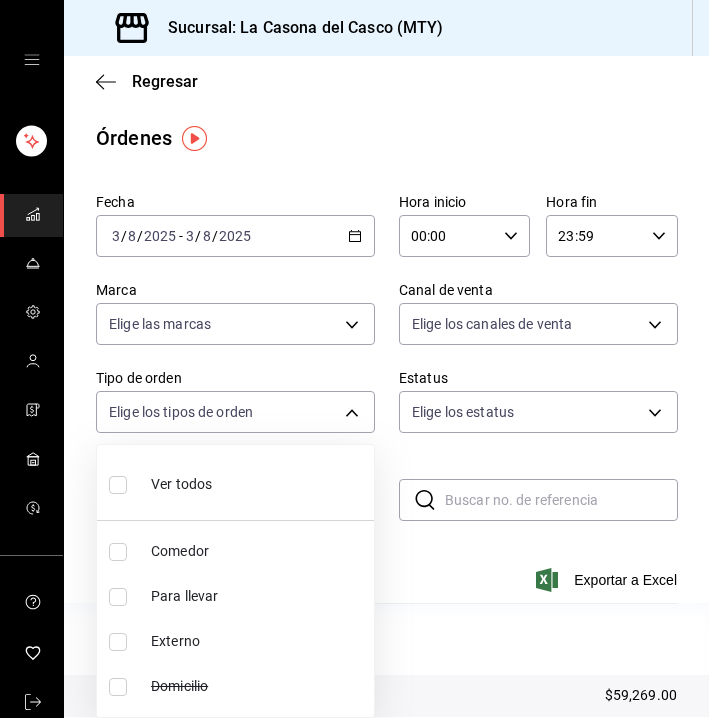 click at bounding box center (354, 359) 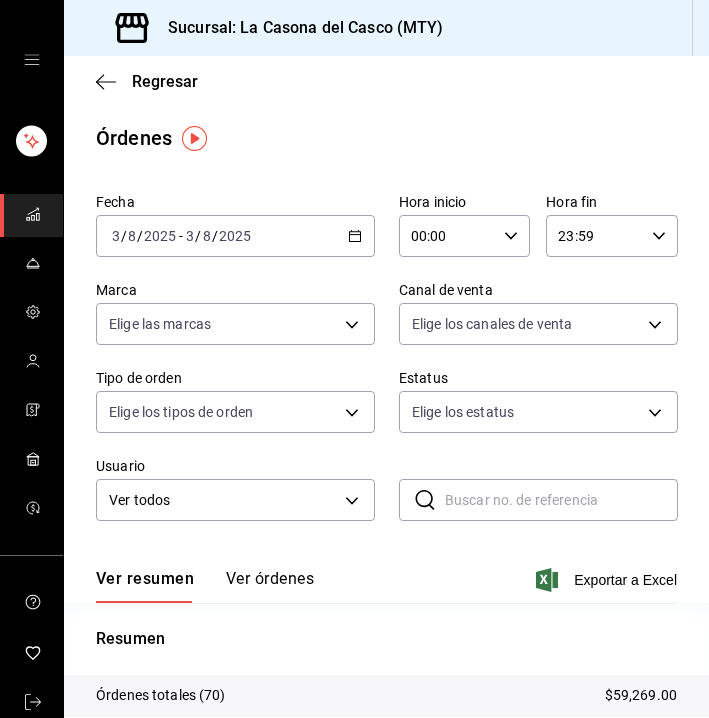 click on "Fecha 2025-08-03 3 / 8 / 2025 - 2025-08-03 3 / 8 / 2025 Hora inicio 00:00 Hora inicio Hora fin 23:59 Hora fin Marca Elige las marcas Canal de venta Elige los canales de venta Tipo de orden Elige los tipos de orden Estatus Elige los estatus Usuario Ver todos ALL ​ ​ Ver resumen Ver órdenes Exportar a Excel Resumen Órdenes totales (70) $59,269.00 Órdenes abiertas (0) $0.00 Órdenes cerradas (70) $59,269.00 Órdenes canceladas (0) $0.00 Órdenes negadas (0) $0.00" at bounding box center [386, 365] 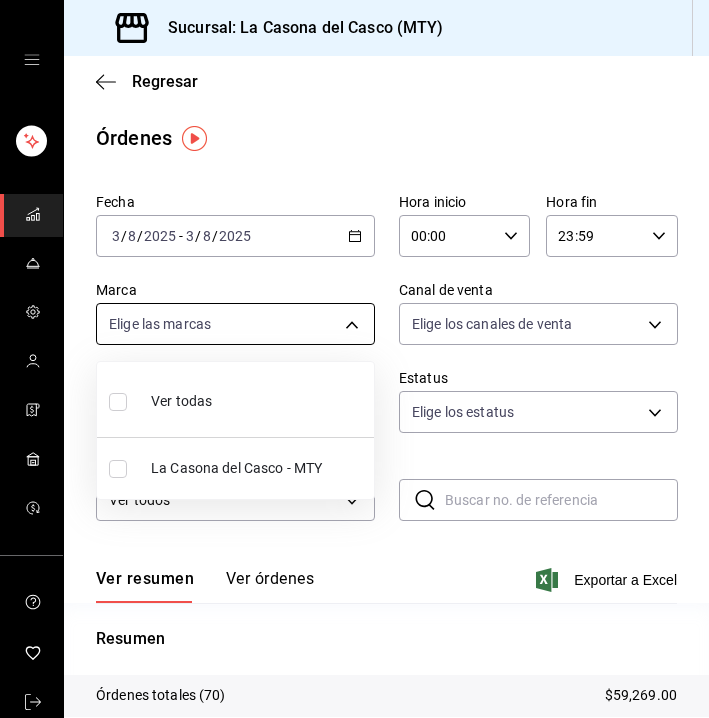 click on "Sucursal: La Casona del Casco (MTY) Regresar Órdenes Fecha 2025-08-03 3 / 8 / 2025 - 2025-08-03 3 / 8 / 2025 Hora inicio 00:00 Hora inicio Hora fin 23:59 Hora fin Marca Elige las marcas Canal de venta Elige los canales de venta Tipo de orden Elige los tipos de orden Estatus Elige los estatus Usuario Ver todos ALL ​ ​ Ver resumen Ver órdenes Exportar a Excel Resumen Órdenes totales (70) $59,269.00 Órdenes abiertas (0) $0.00 Órdenes cerradas (70) $59,269.00 Órdenes canceladas (0) $0.00 Órdenes negadas (0) $0.00 ¿Quieres ver el consumo promedio por orden y comensal? Ve al reporte de Ticket promedio GANA 1 MES GRATIS EN TU SUSCRIPCIÓN AQUÍ ¿Recuerdas cómo empezó tu restaurante?
Hoy puedes ayudar a un colega a tener el mismo cambio que tú viviste.
Recomienda Parrot directamente desde tu Portal Administrador.
Es fácil y rápido.
🎁 Por cada restaurante que se una, ganas 1 mes gratis. Ver video tutorial Ir a video Visitar centro de ayuda (81) 2046 6363 soporte@parrotsoftware.io (81) 2046 6363" at bounding box center (354, 359) 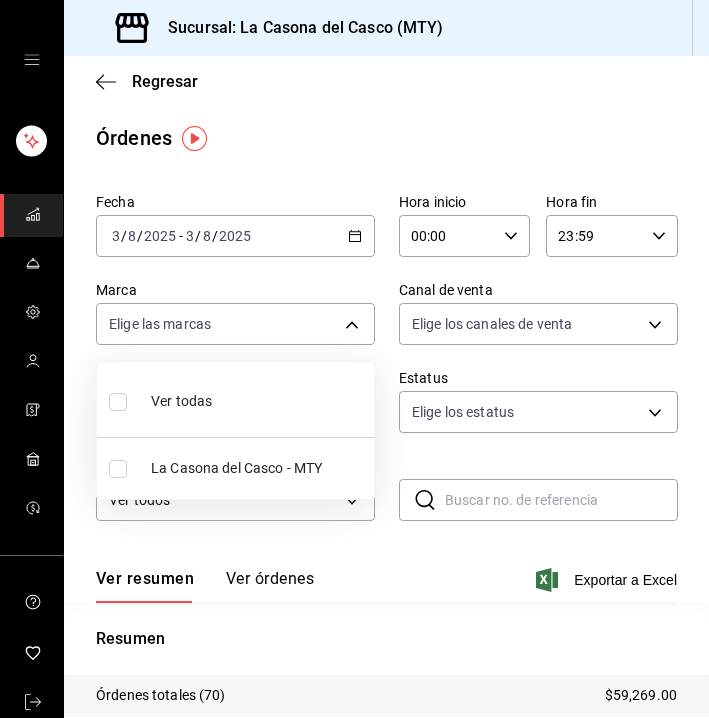 click at bounding box center (354, 359) 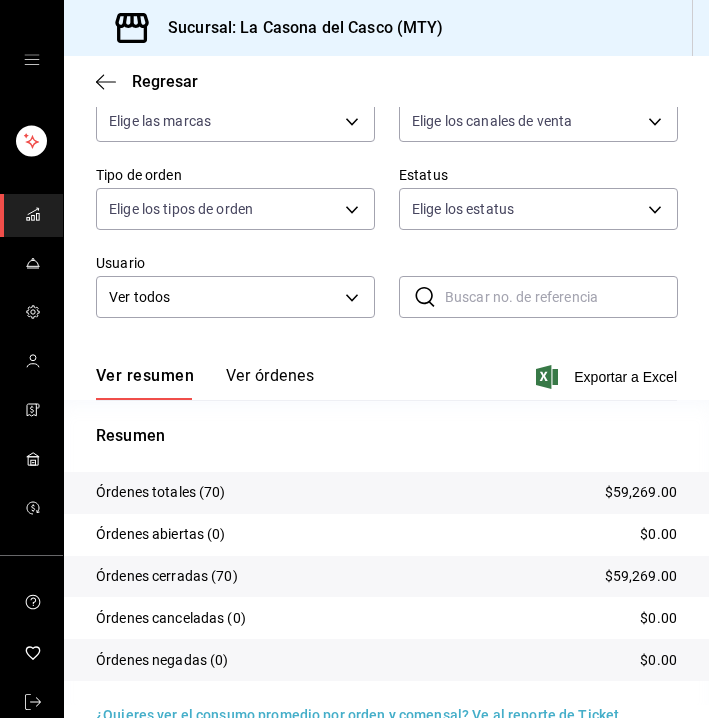 click on "Ver órdenes" at bounding box center (270, 383) 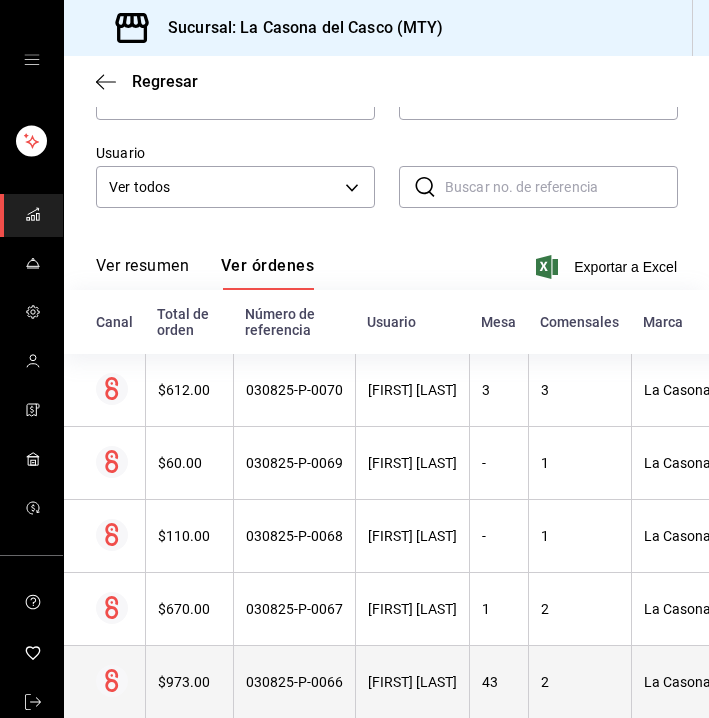 scroll, scrollTop: 255, scrollLeft: 0, axis: vertical 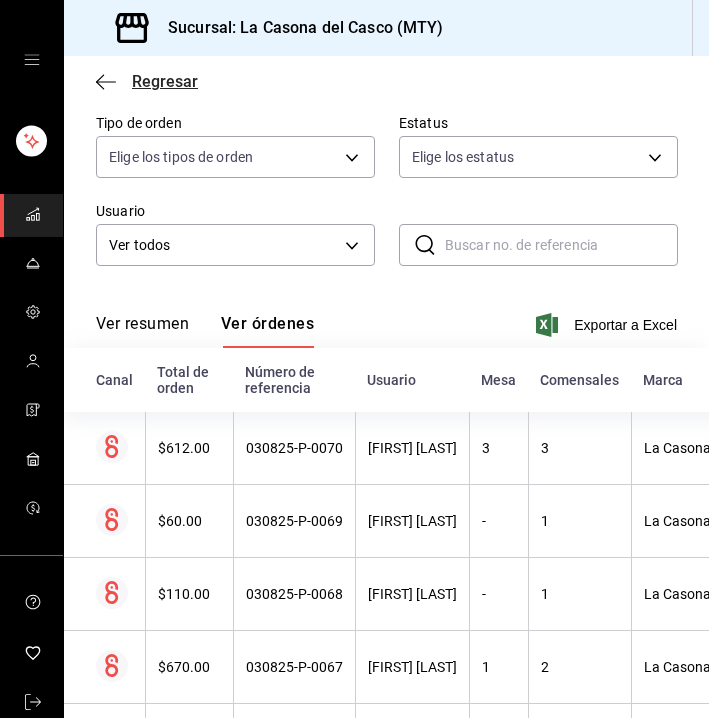 click on "Regresar" at bounding box center [147, 81] 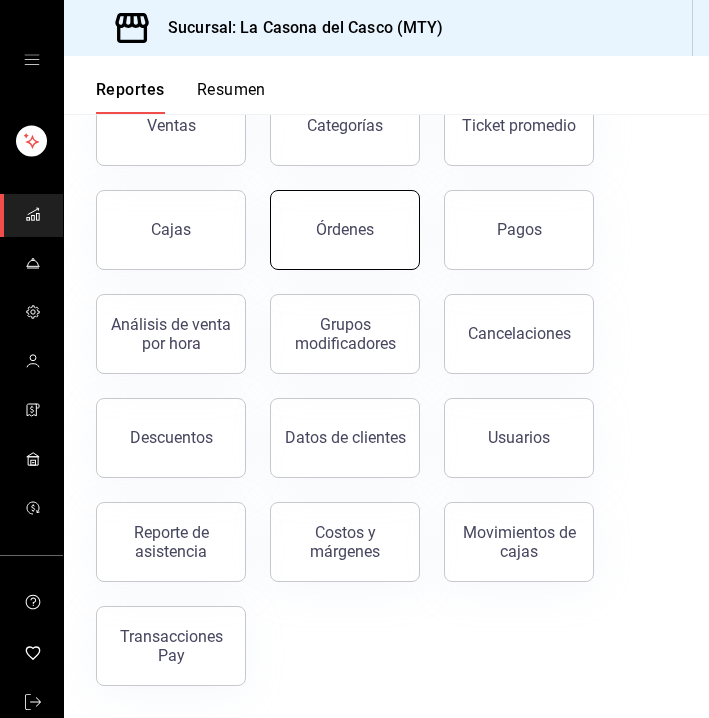 scroll, scrollTop: 141, scrollLeft: 0, axis: vertical 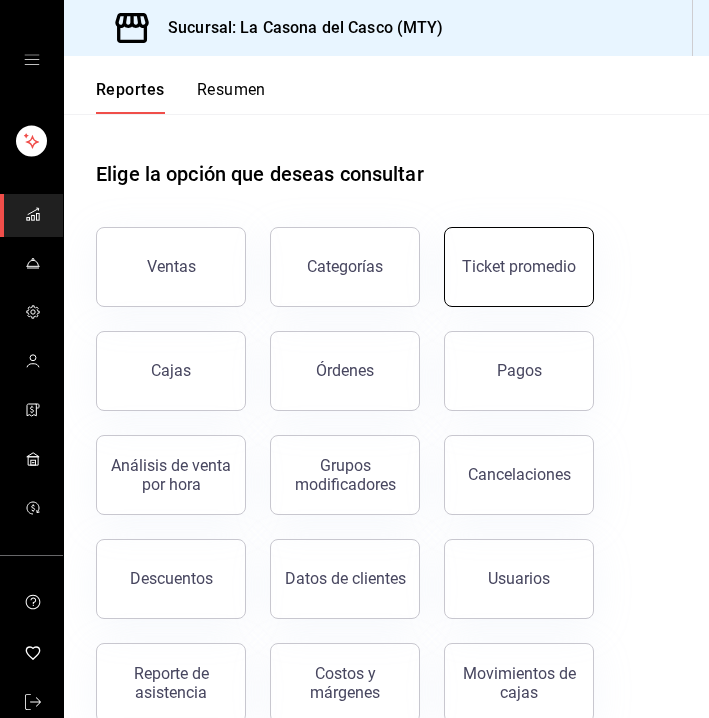 click on "Ticket promedio" at bounding box center [519, 267] 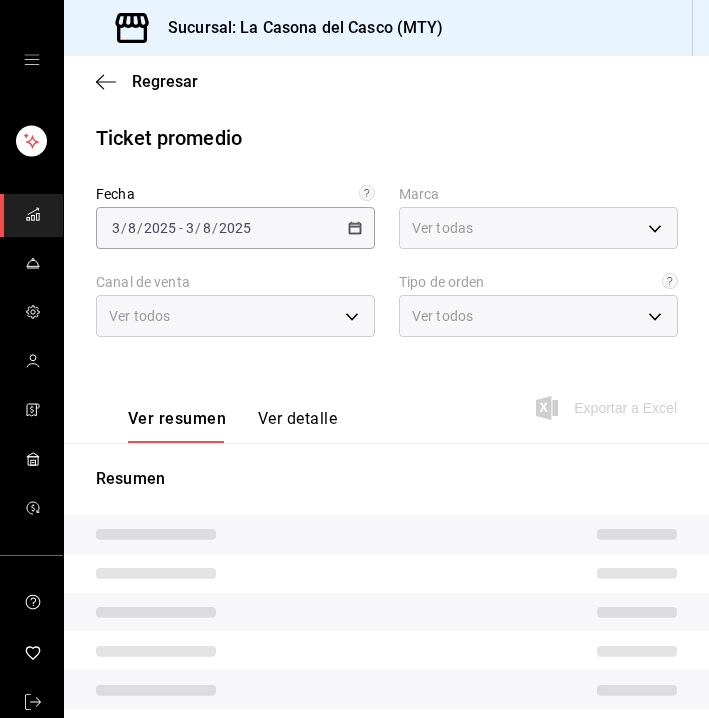 type on "7e4e7643-bc2c-442b-8a2a-9b04da6139a5" 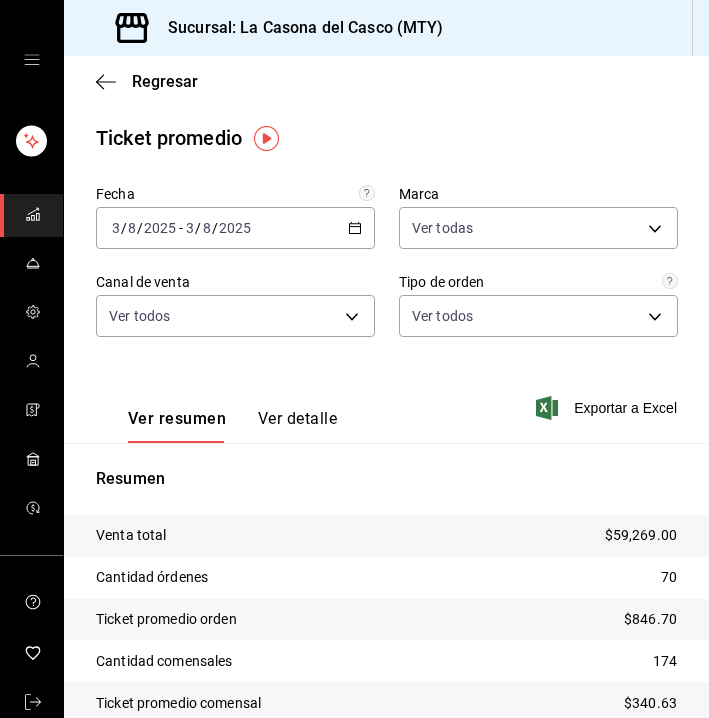 click on "Ver detalle" at bounding box center (297, 426) 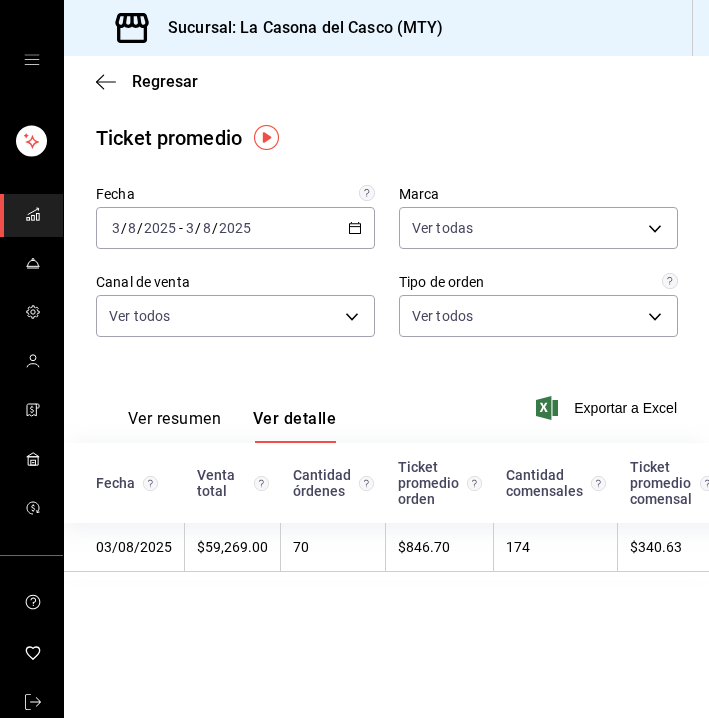 scroll, scrollTop: 0, scrollLeft: 0, axis: both 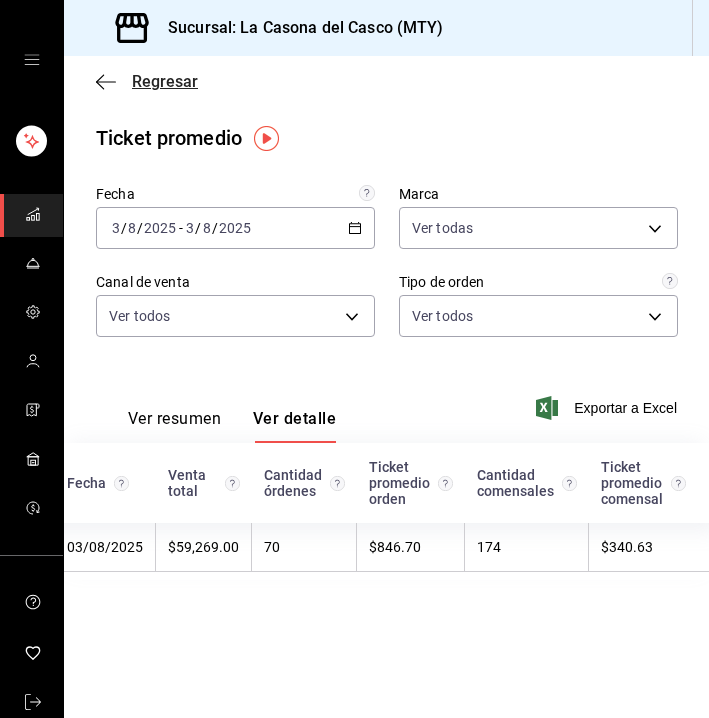 click 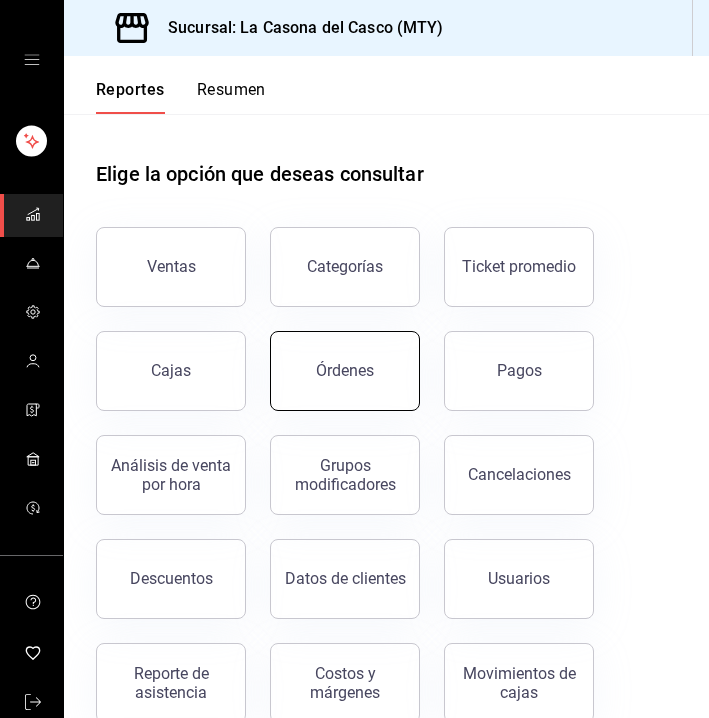 scroll, scrollTop: 12, scrollLeft: 0, axis: vertical 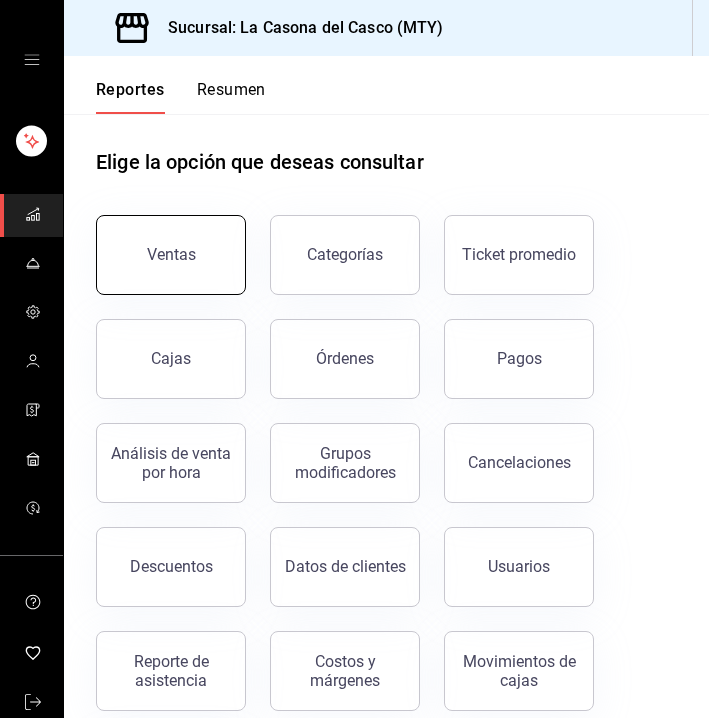 click on "Ventas" at bounding box center [171, 255] 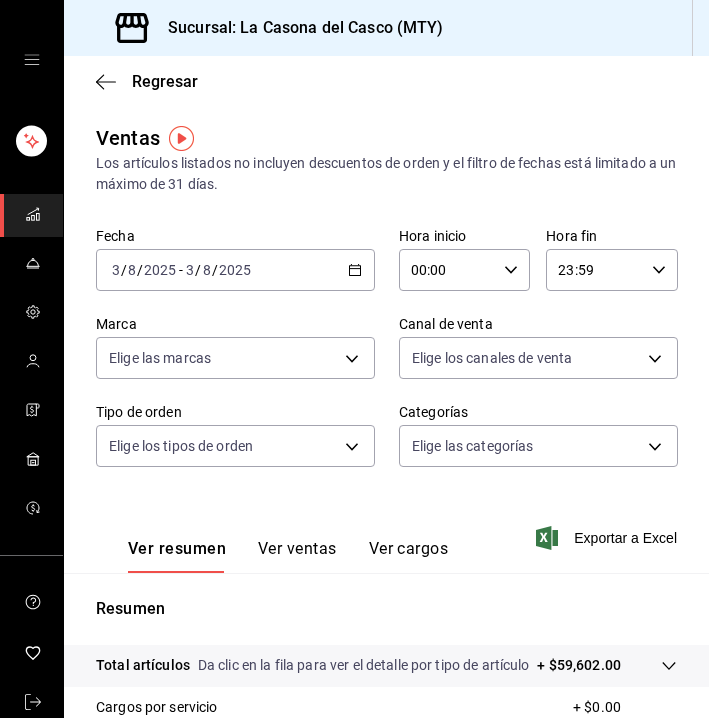click on "Ver ventas" at bounding box center (297, 556) 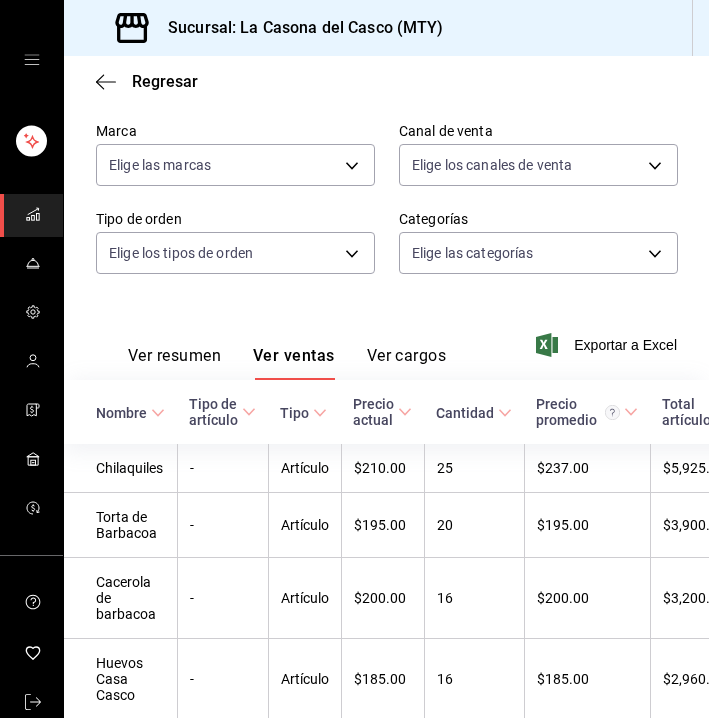 click on "Ver cargos" at bounding box center (407, 363) 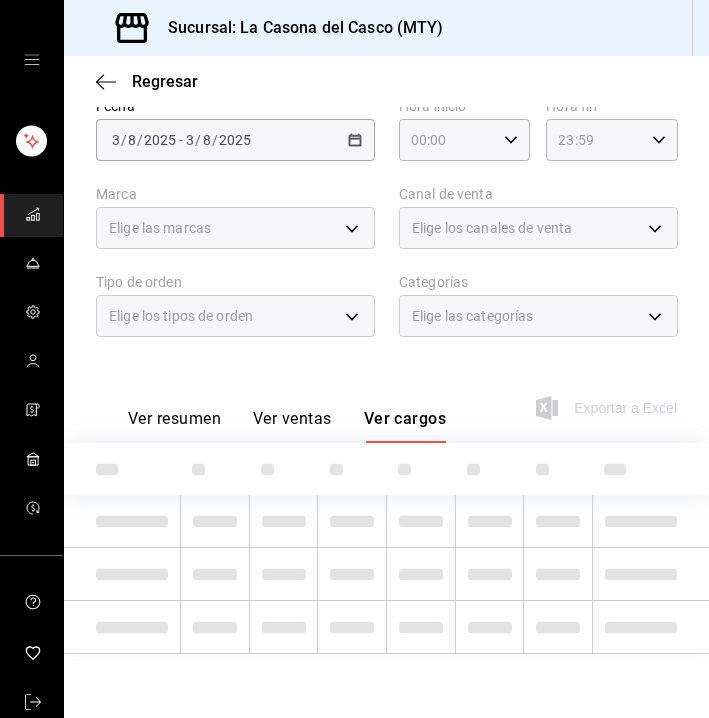 scroll, scrollTop: 130, scrollLeft: 0, axis: vertical 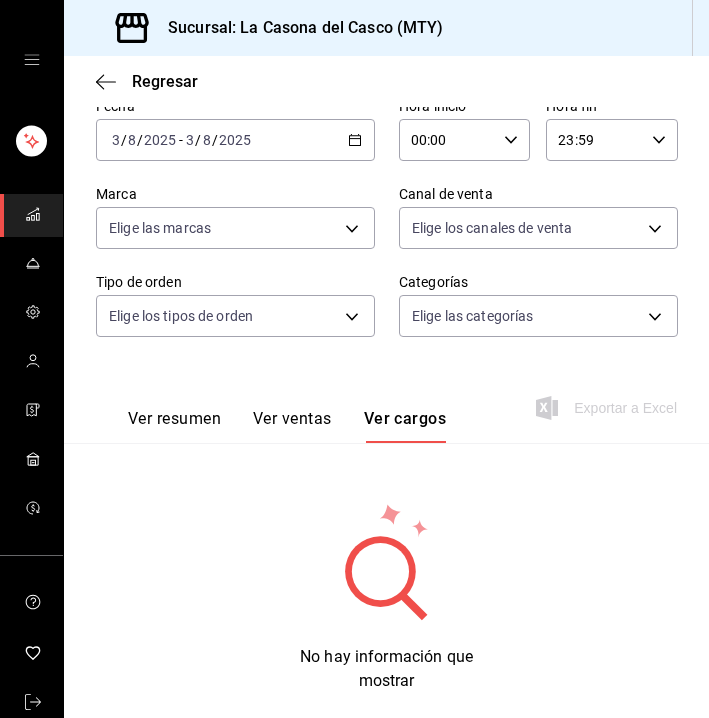 click on "Ver resumen" at bounding box center [174, 426] 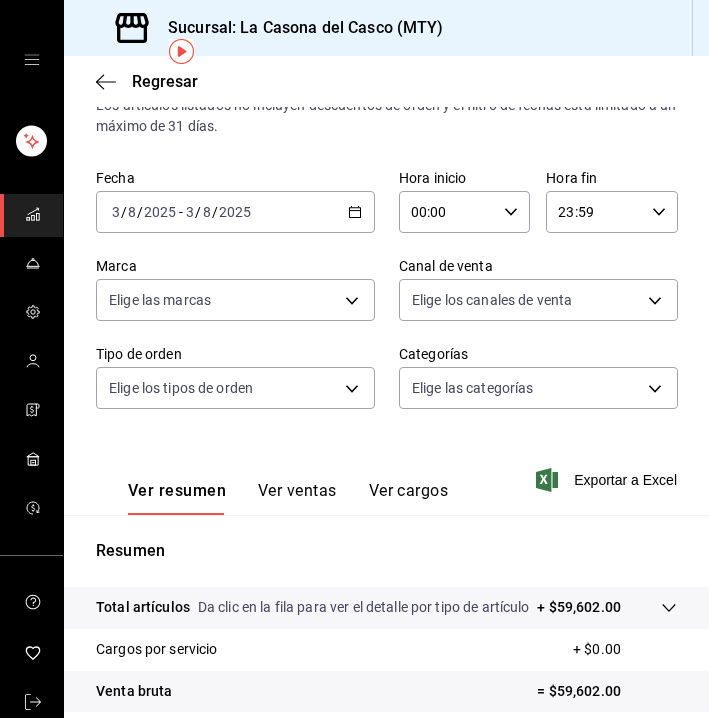 scroll, scrollTop: 50, scrollLeft: 0, axis: vertical 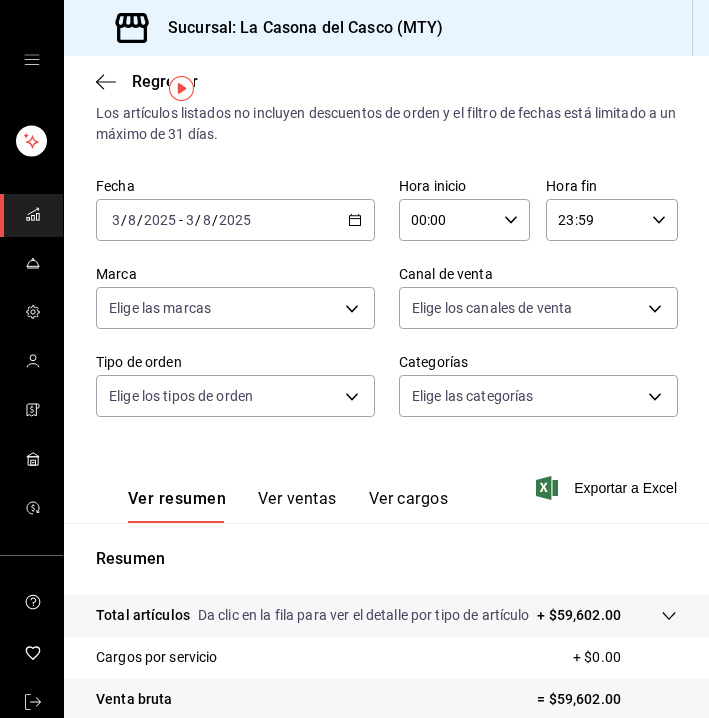 click on "Regresar" at bounding box center (386, 81) 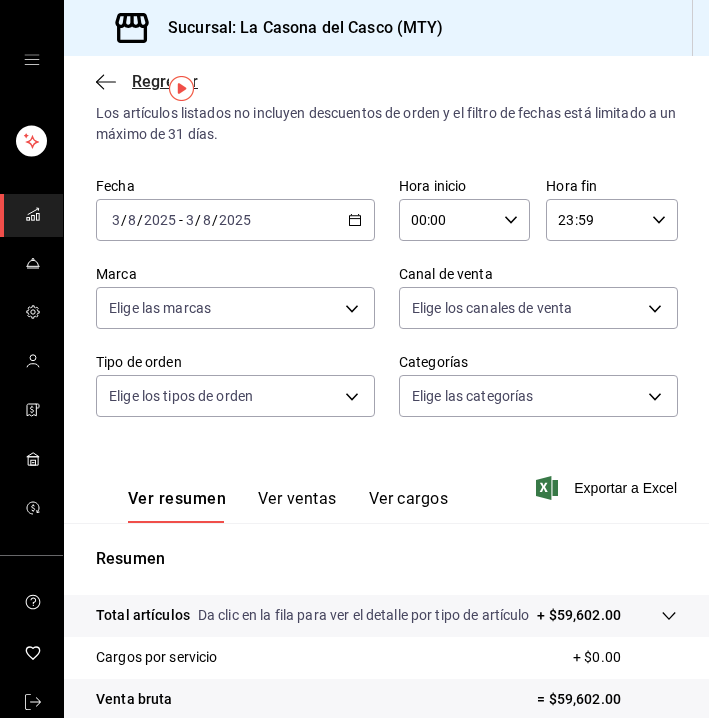 click 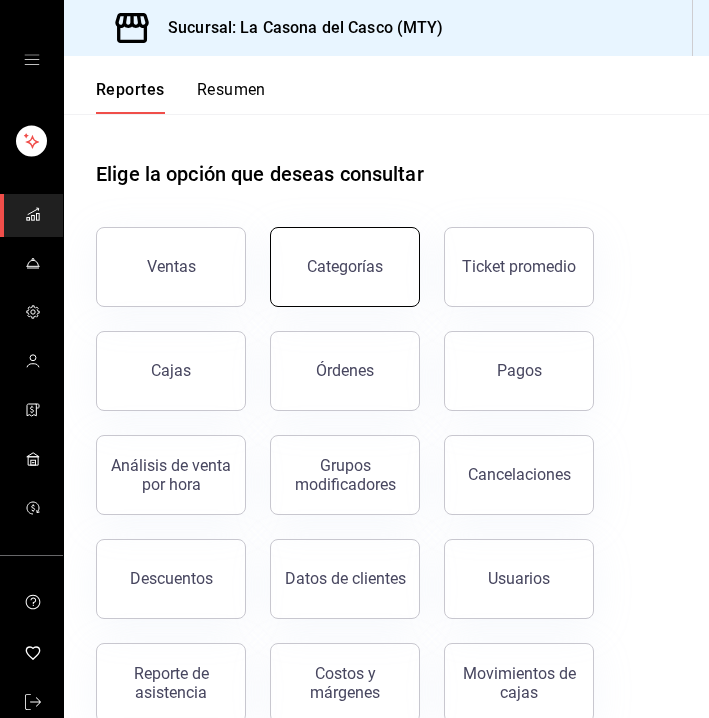 click on "Categorías" at bounding box center [345, 267] 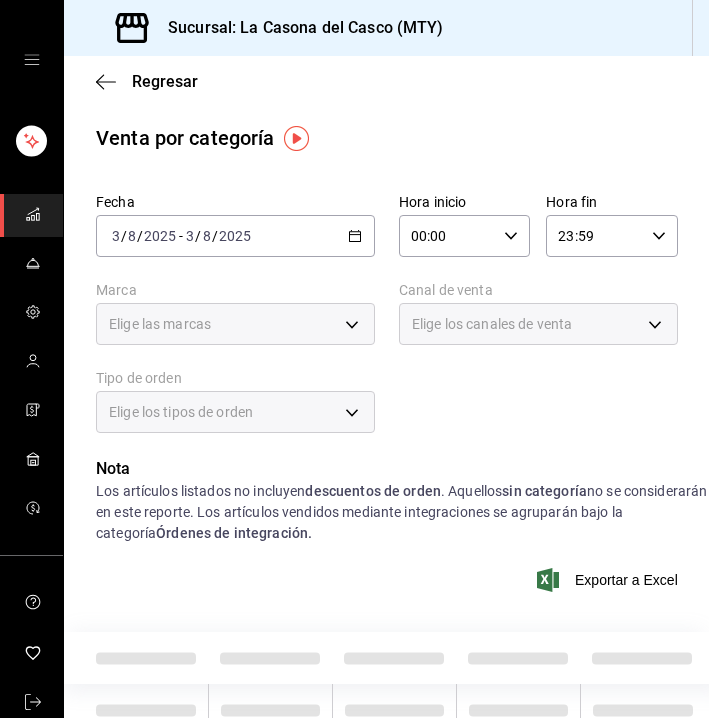 scroll, scrollTop: 0, scrollLeft: 0, axis: both 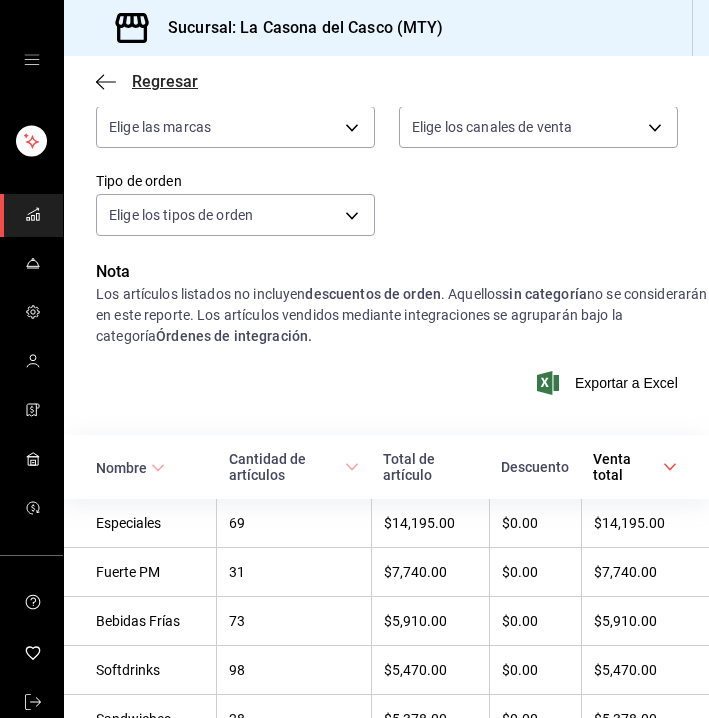 click on "Regresar" at bounding box center [386, 81] 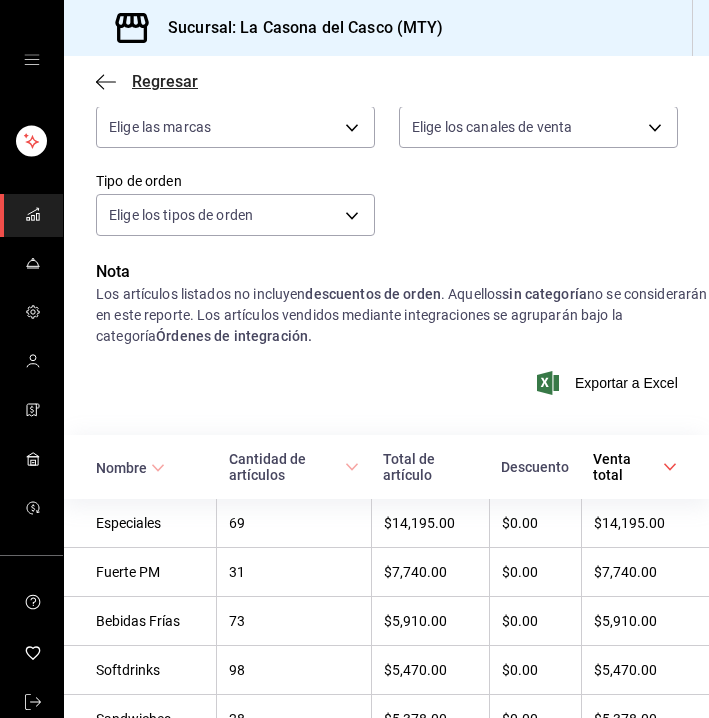click 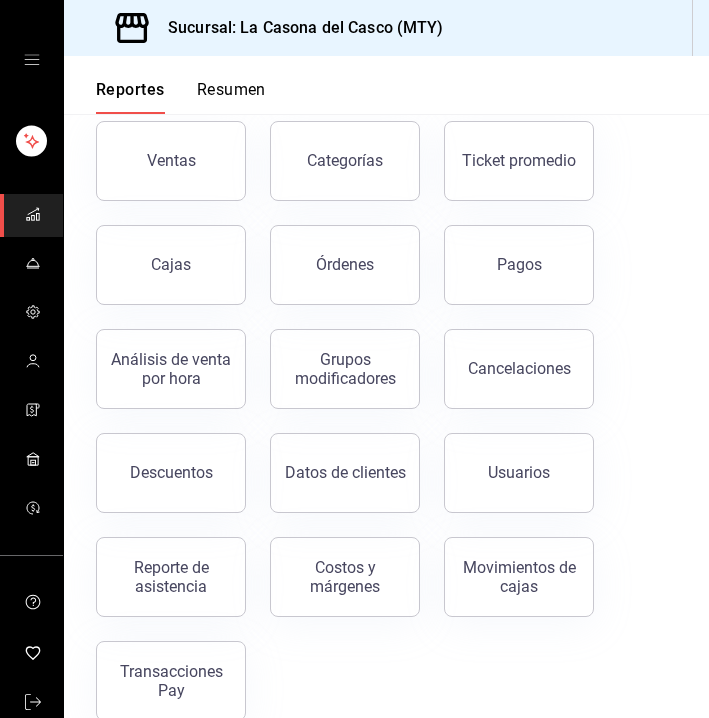 scroll, scrollTop: 102, scrollLeft: 0, axis: vertical 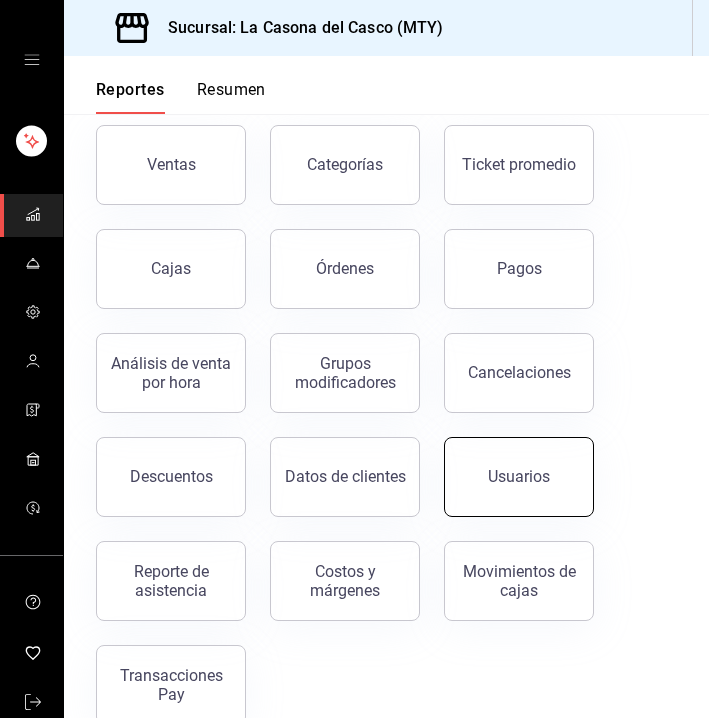 click on "Usuarios" at bounding box center (519, 477) 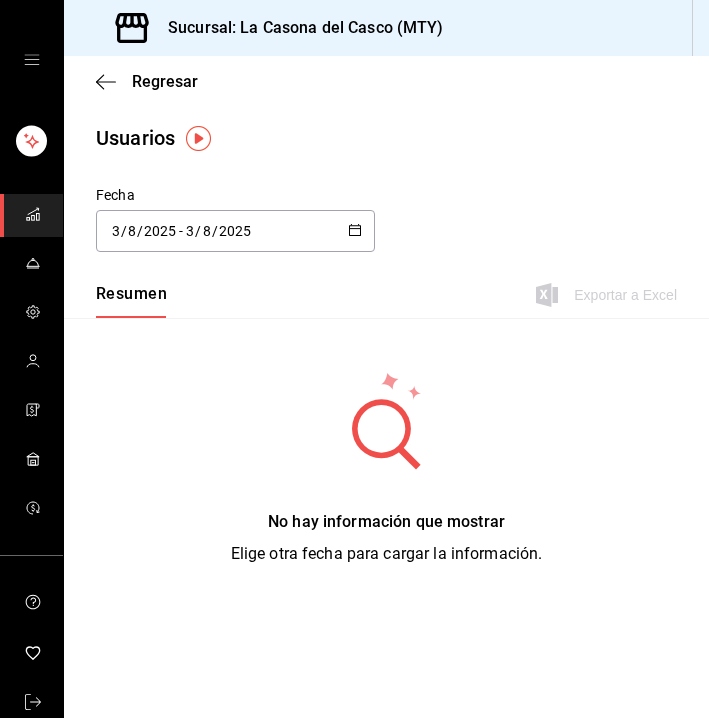 click on "Regresar" at bounding box center (386, 81) 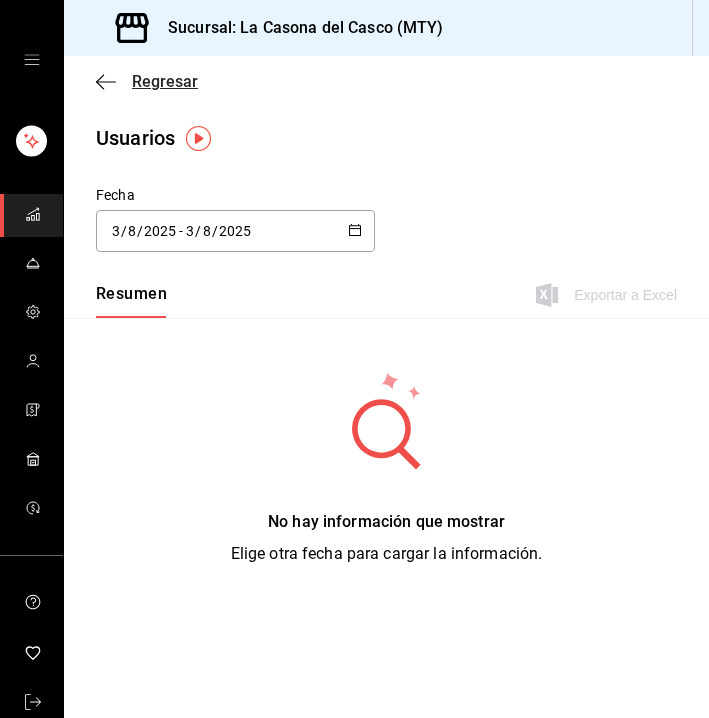 click 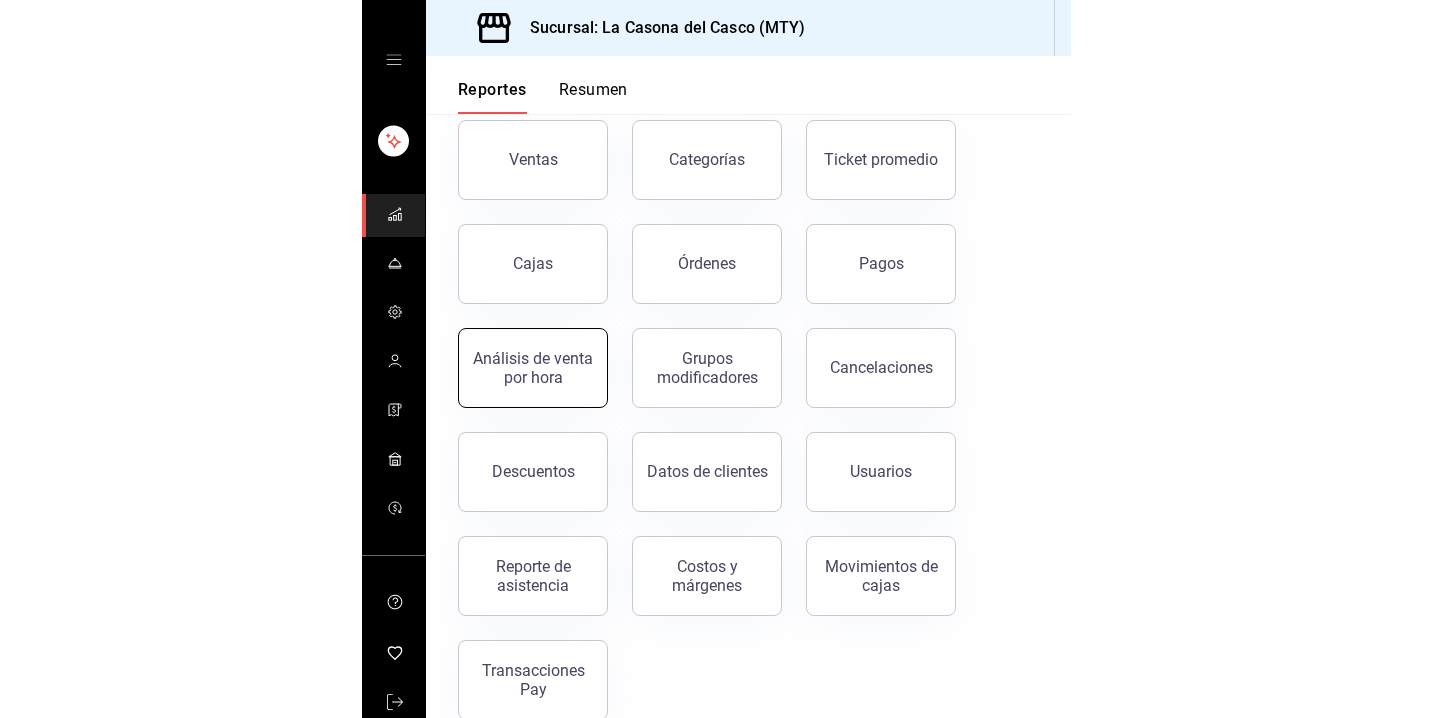 scroll, scrollTop: 141, scrollLeft: 0, axis: vertical 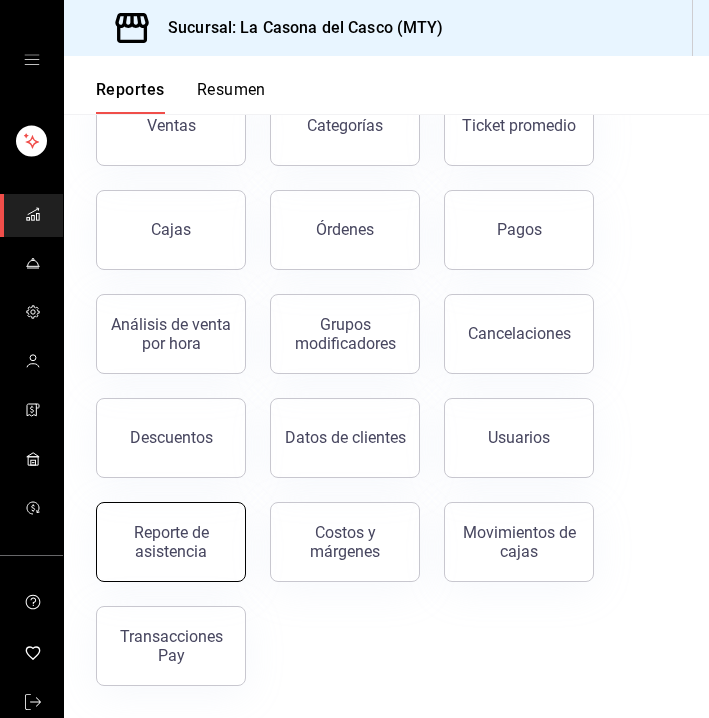 click on "Reporte de asistencia" at bounding box center (171, 542) 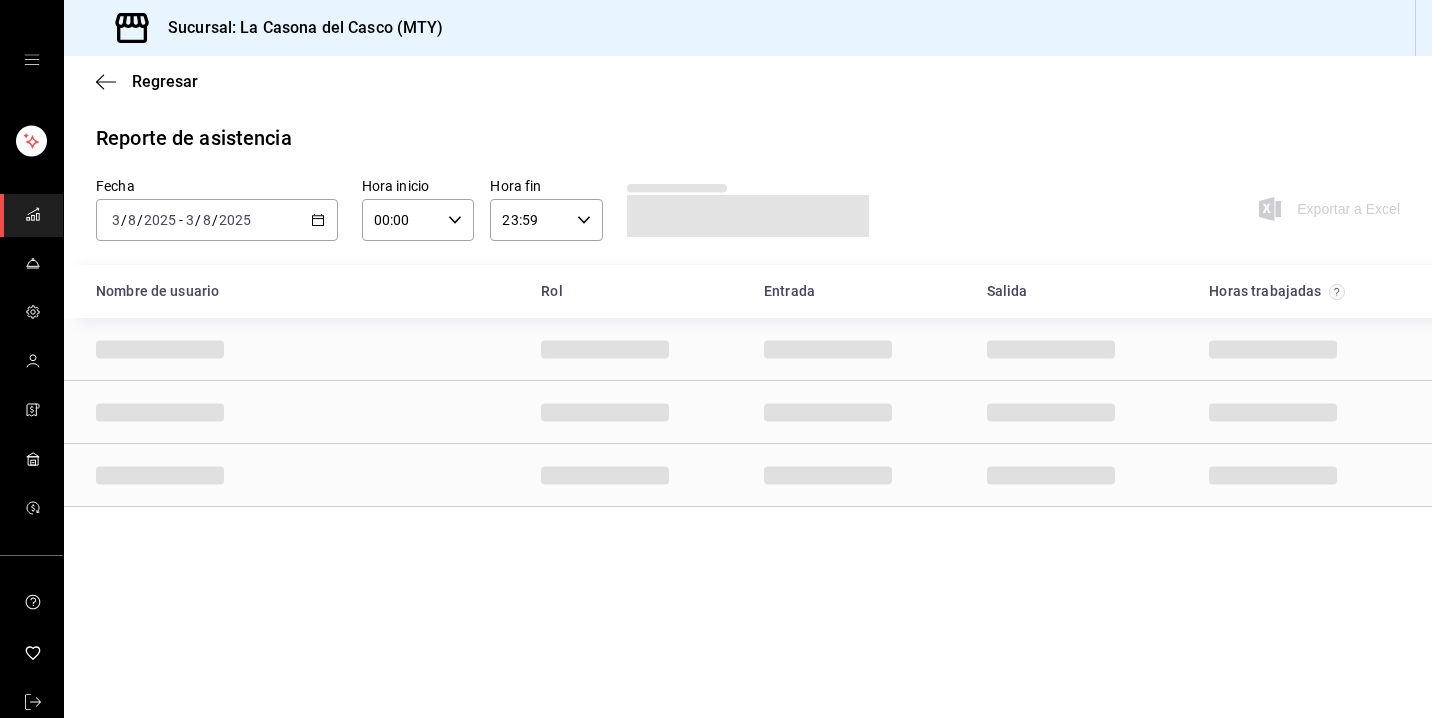 click on "2025-08-03 3 / 8 / 2025 - 2025-08-03 3 / 8 / 2025" at bounding box center [217, 220] 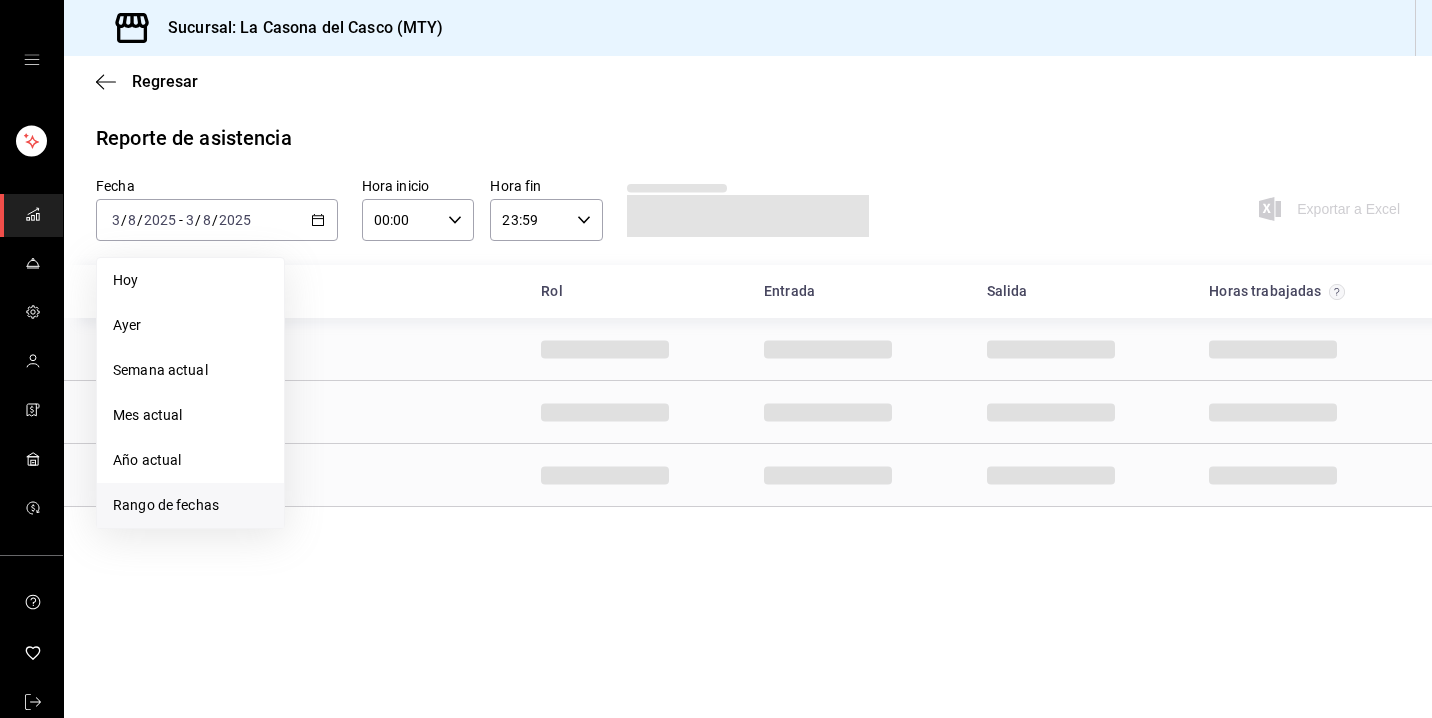 click on "Rango de fechas" at bounding box center (190, 505) 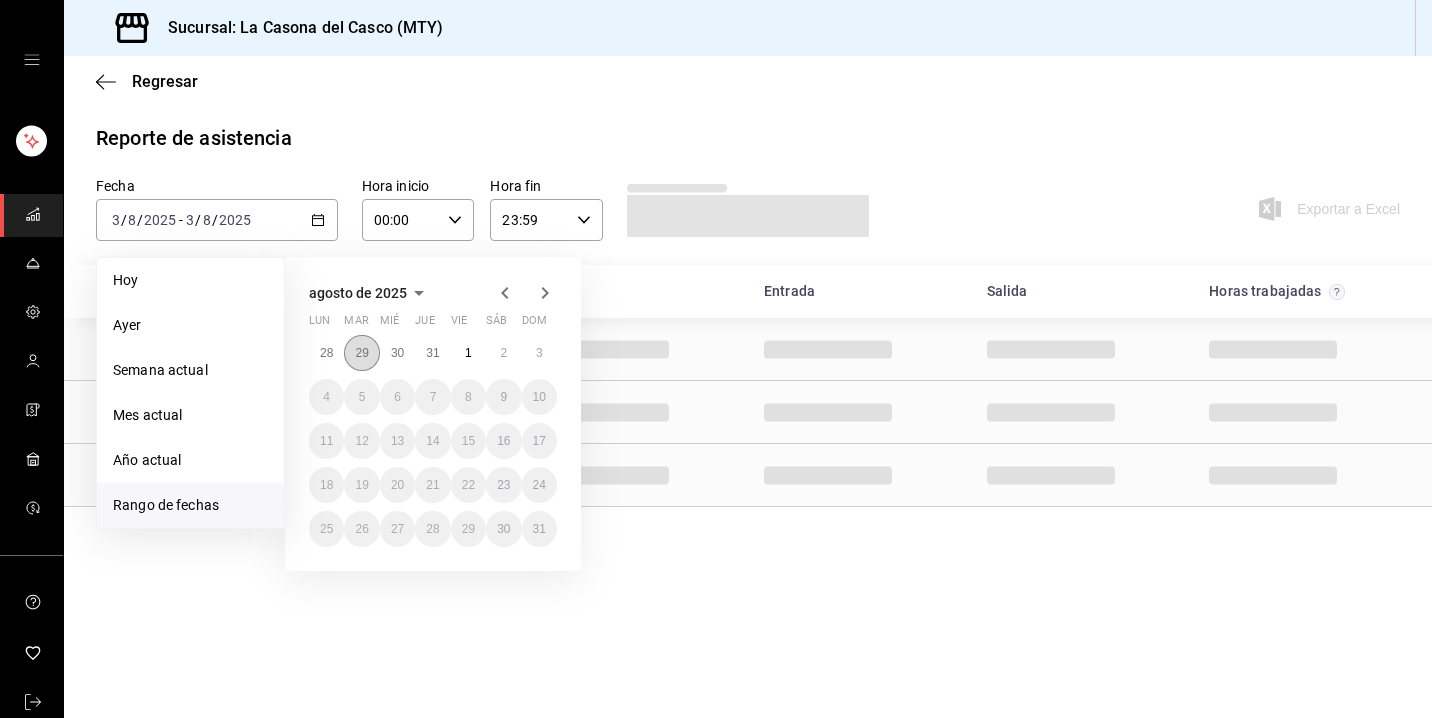 click on "29" at bounding box center (361, 353) 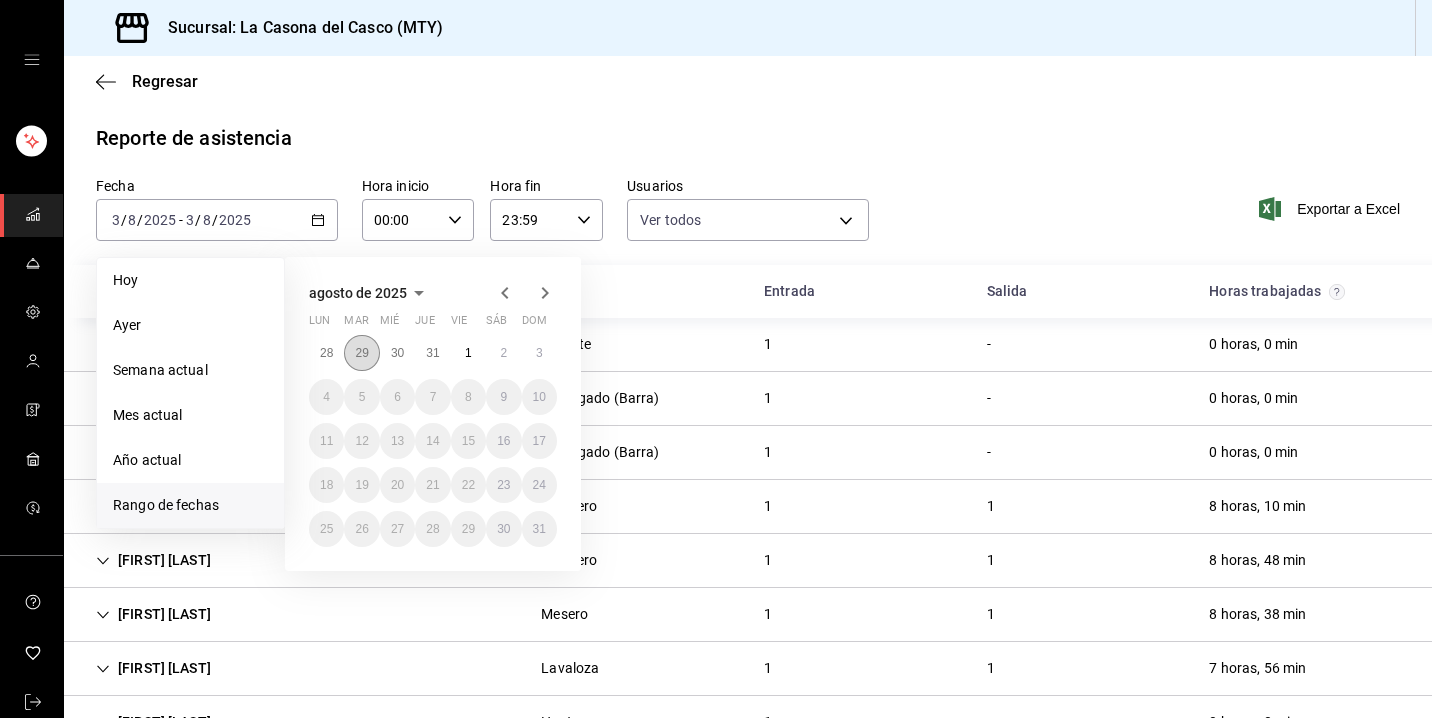 click on "29" at bounding box center (361, 353) 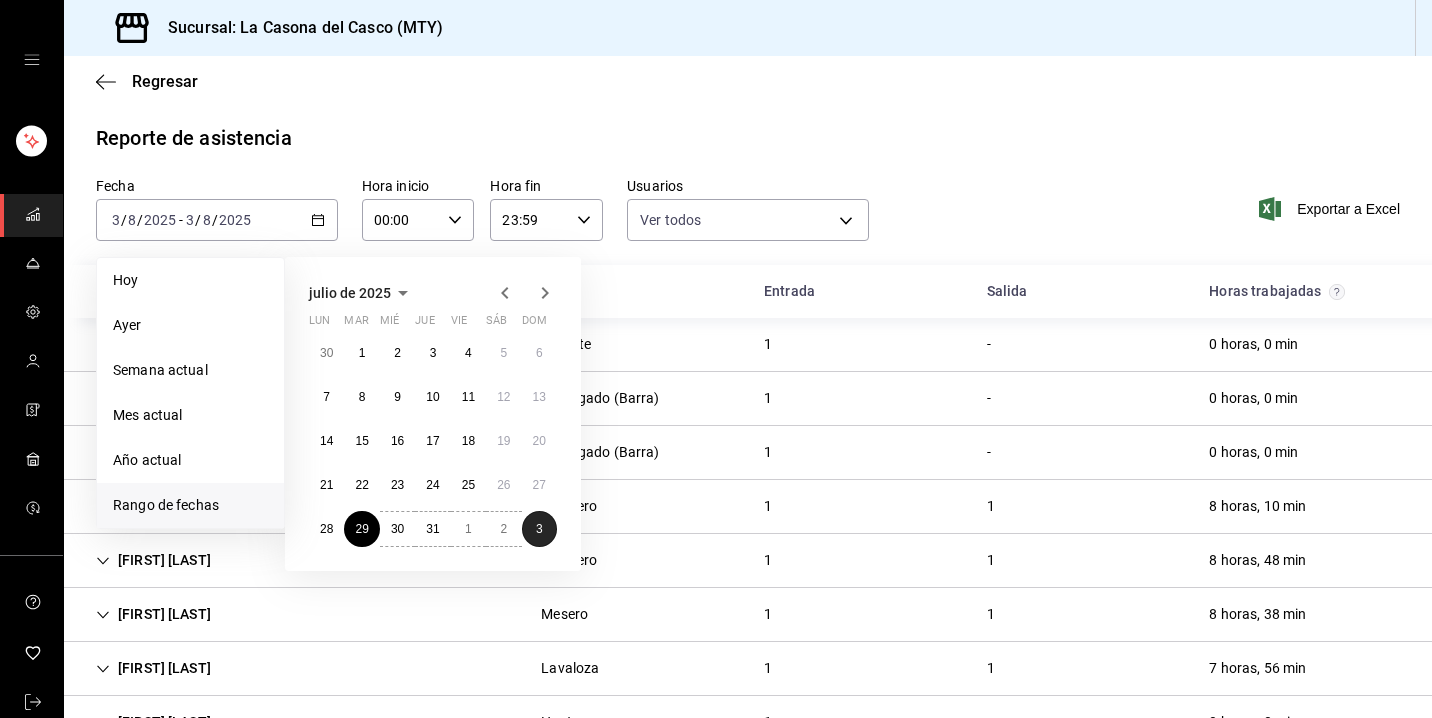 click on "3" at bounding box center (539, 529) 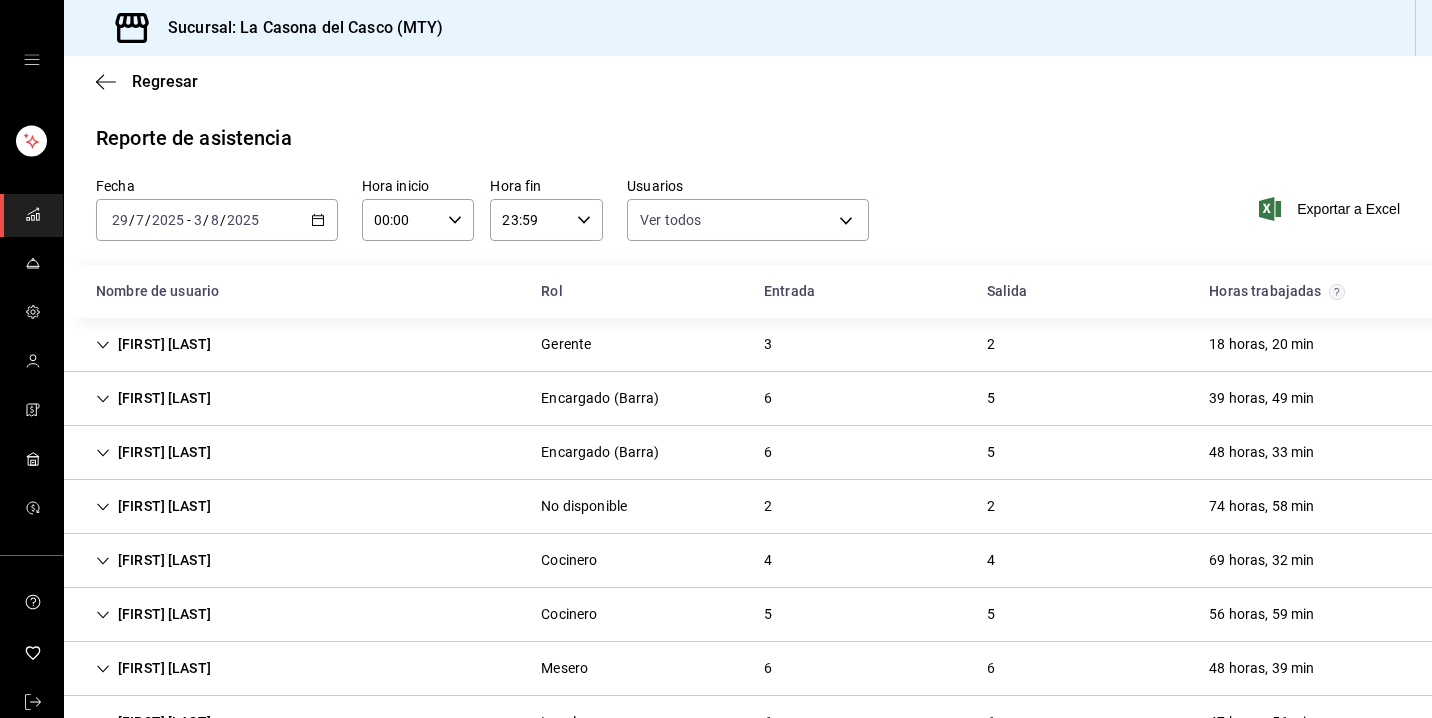 click on "[FIRST] [LAST]" at bounding box center [153, 344] 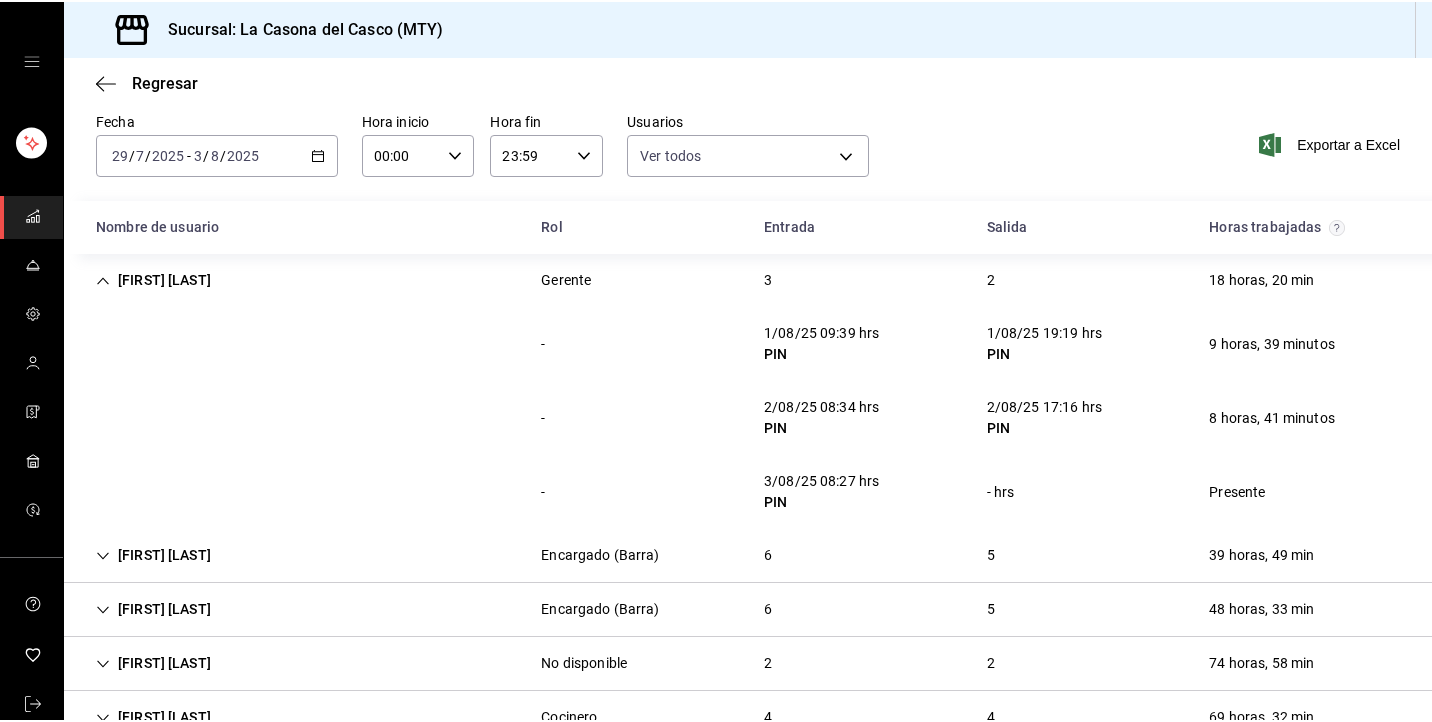 scroll, scrollTop: 64, scrollLeft: 0, axis: vertical 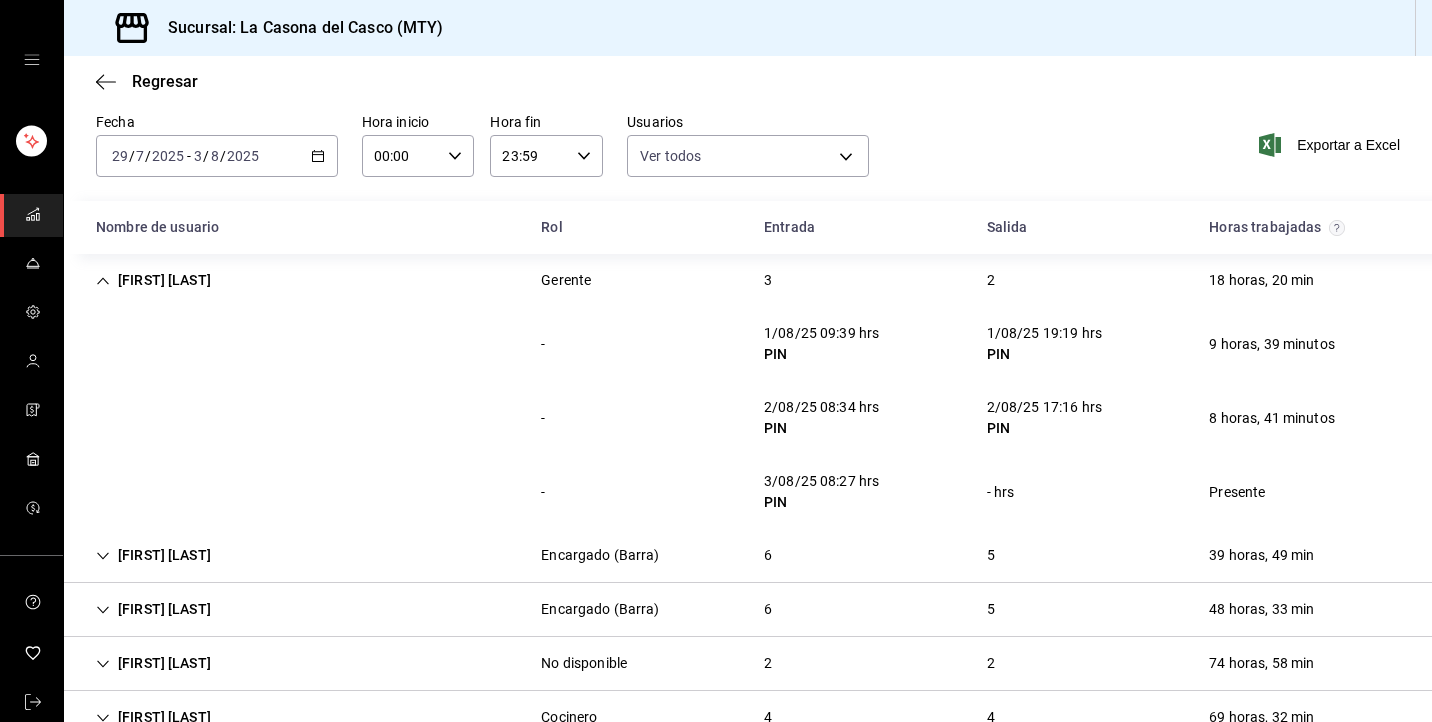 click on "[FIRST] [LAST]" at bounding box center [153, 280] 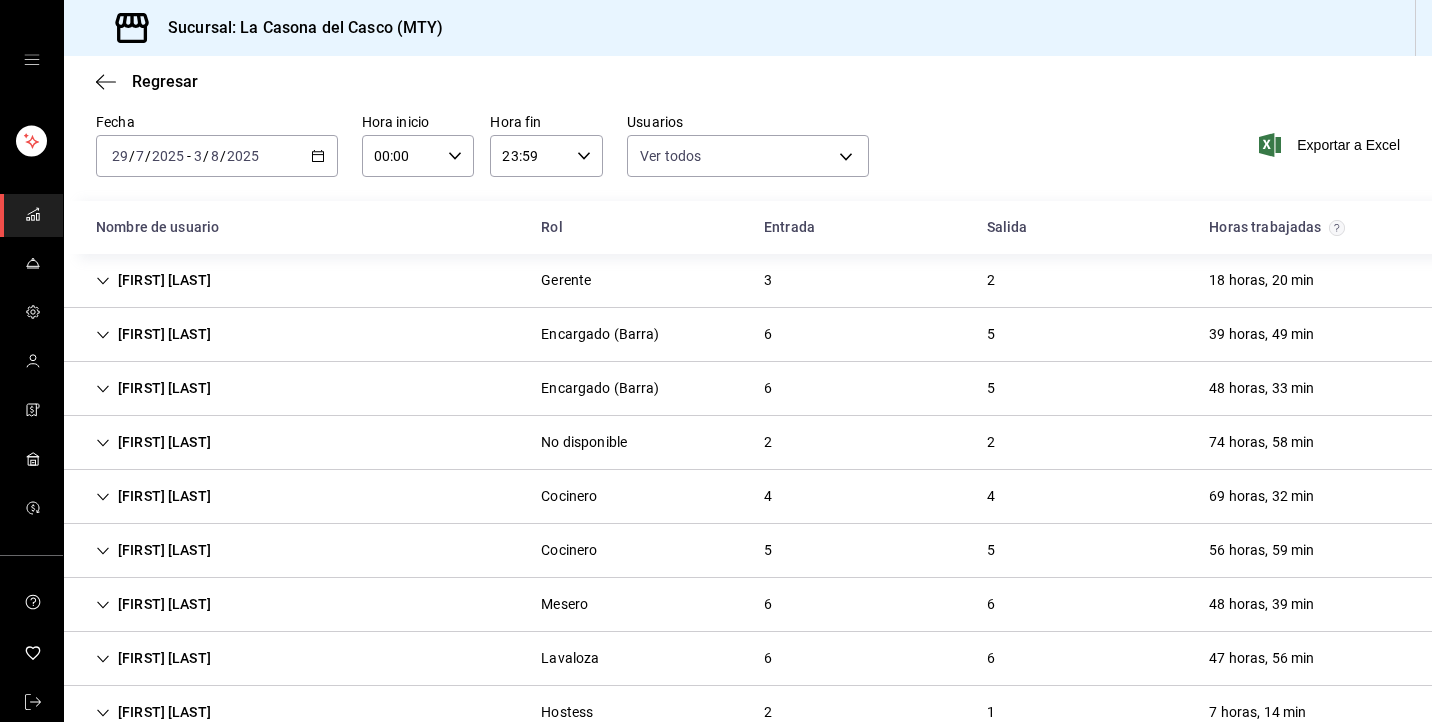 click on "[FIRST] [LAST]" at bounding box center (153, 334) 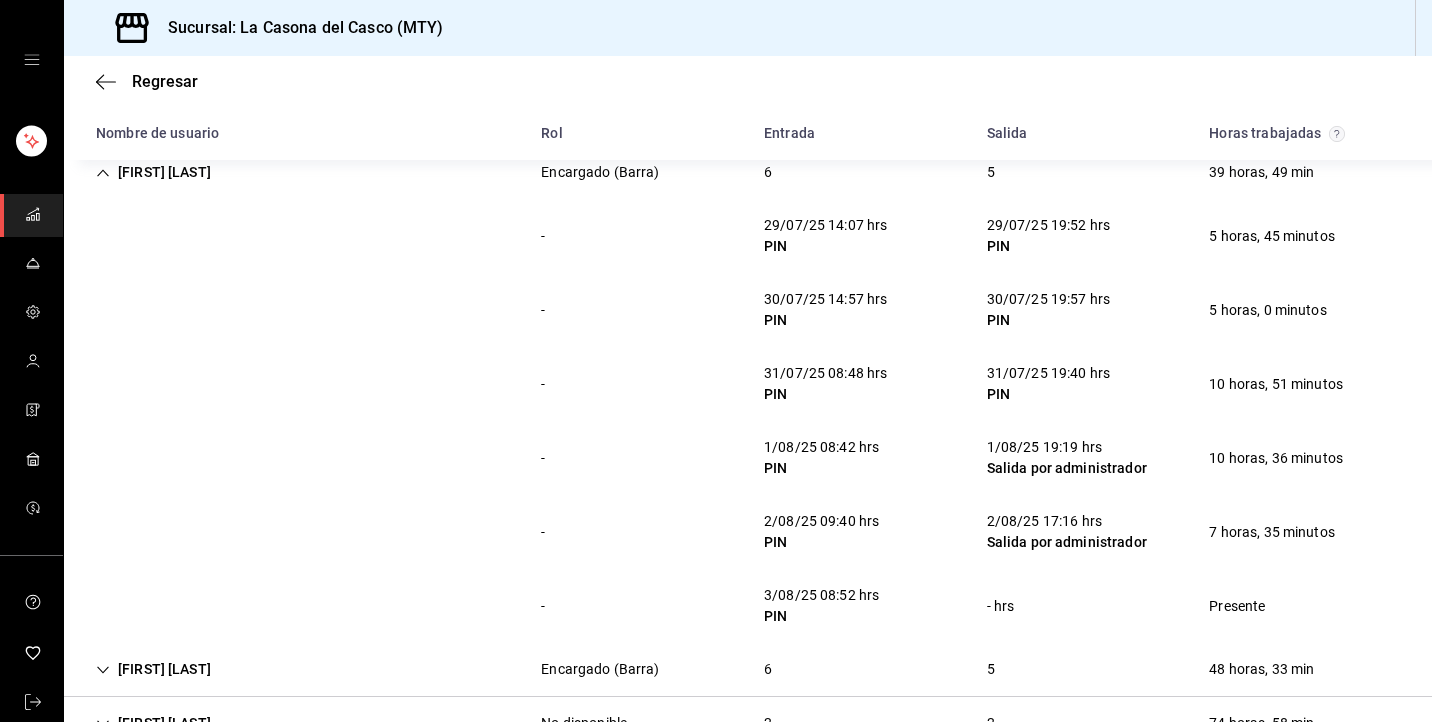 scroll, scrollTop: 228, scrollLeft: 0, axis: vertical 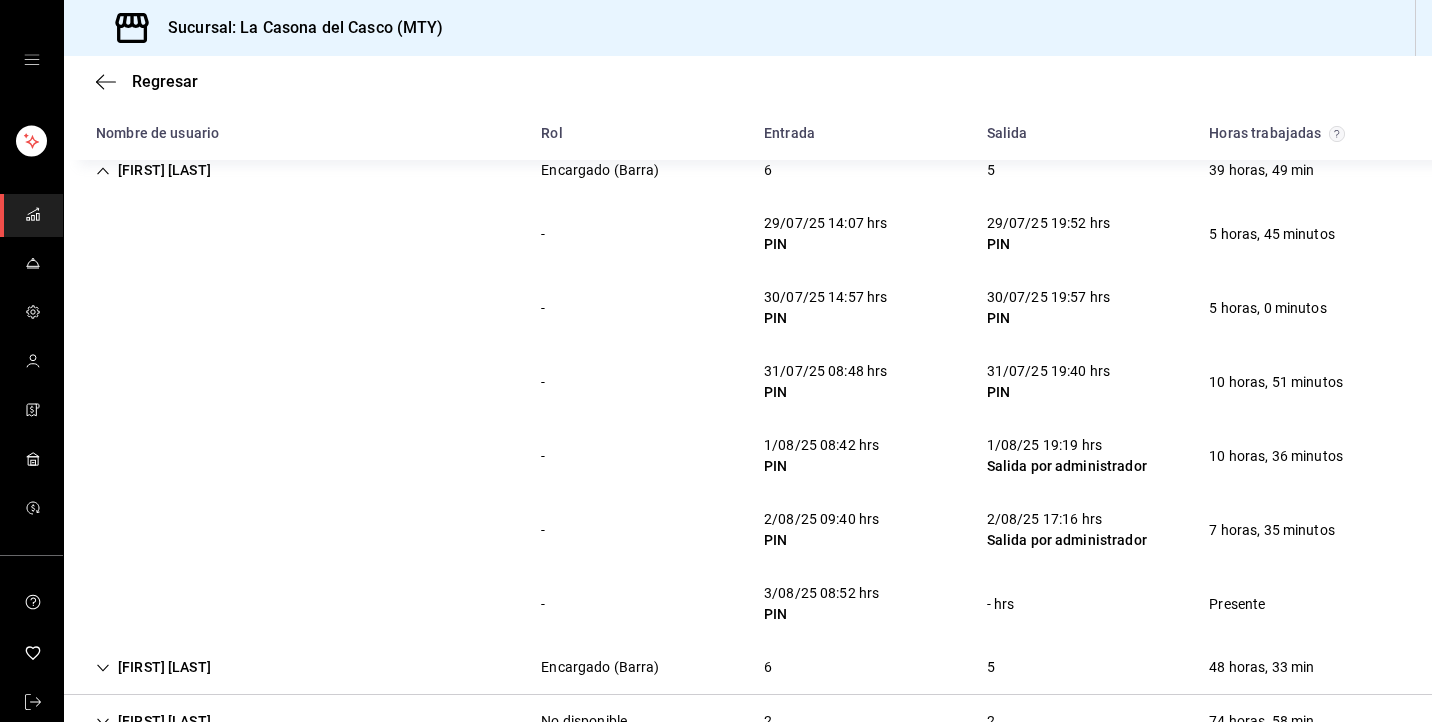 click on "[FIRST] [LAST]" at bounding box center [153, 170] 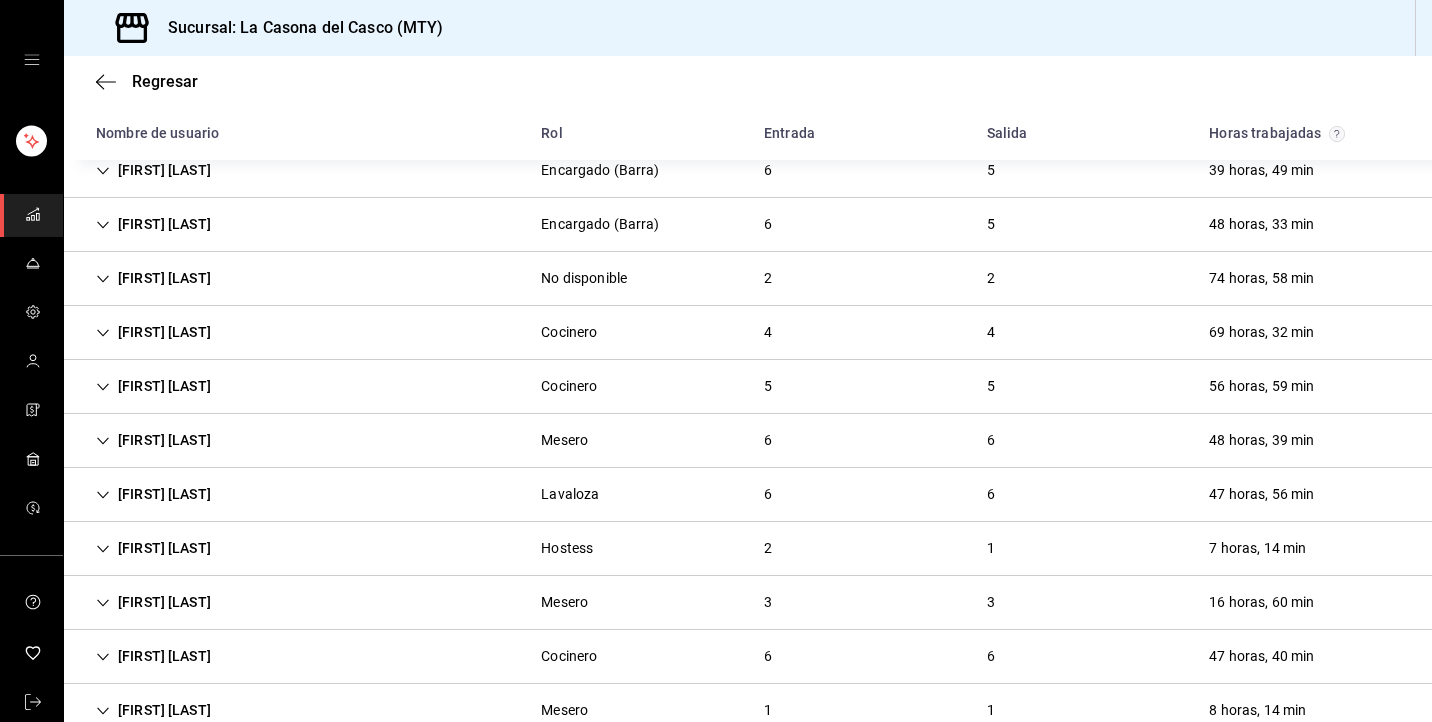 click on "[FIRST] [LAST]" at bounding box center (153, 224) 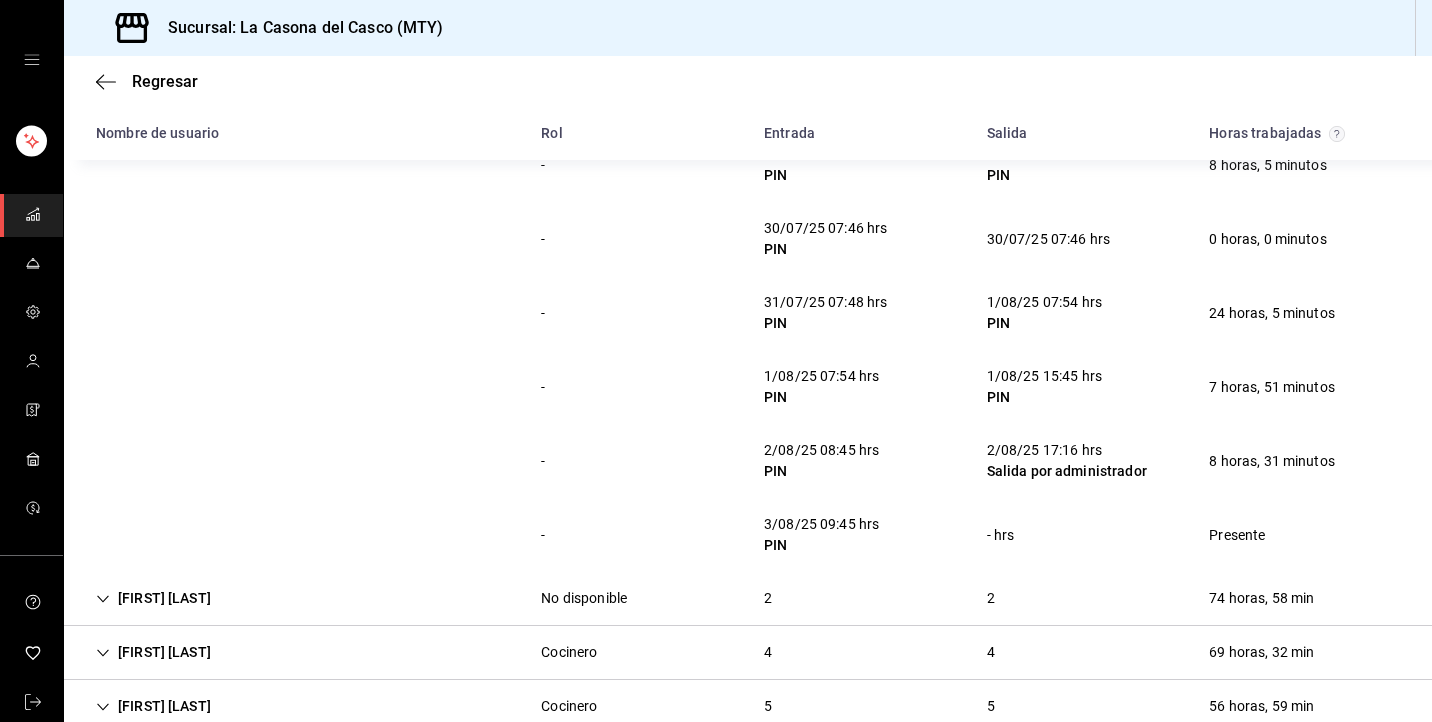 scroll, scrollTop: 355, scrollLeft: 0, axis: vertical 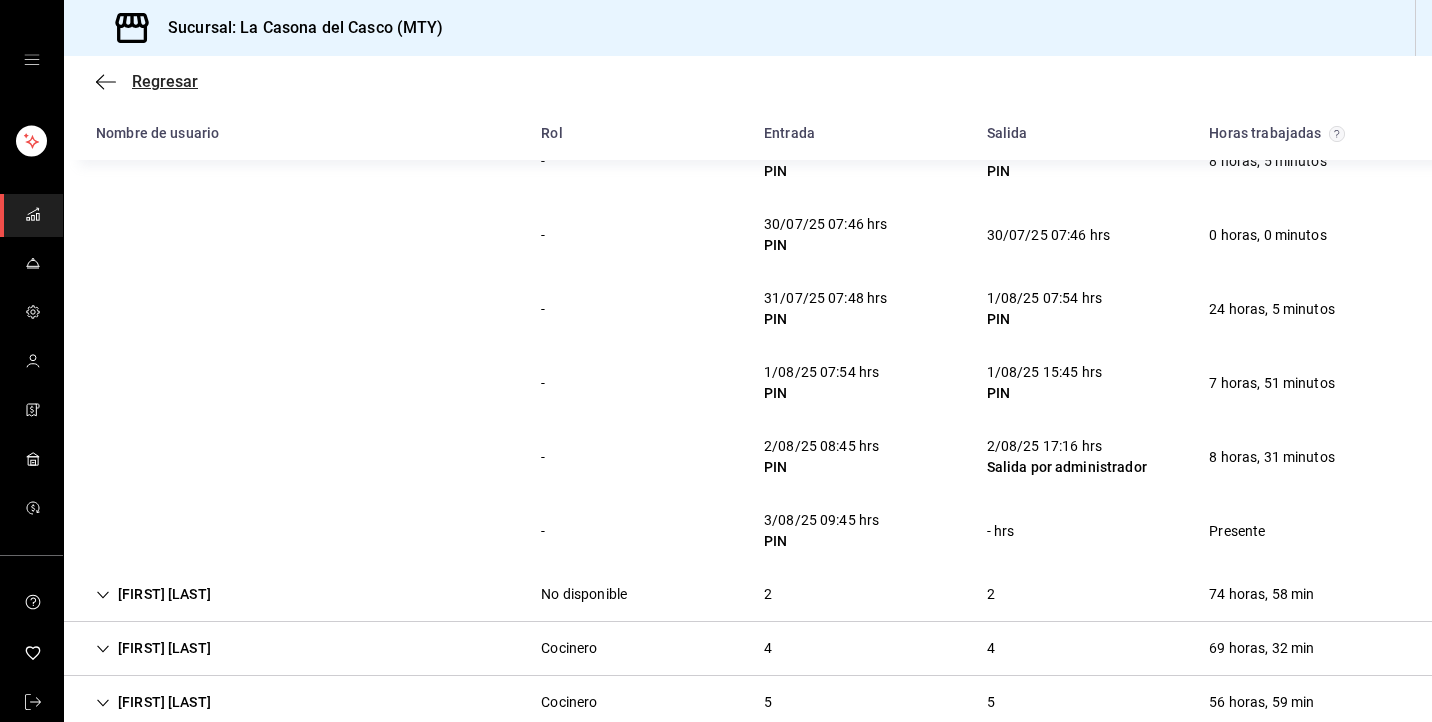 click on "Regresar" at bounding box center (165, 81) 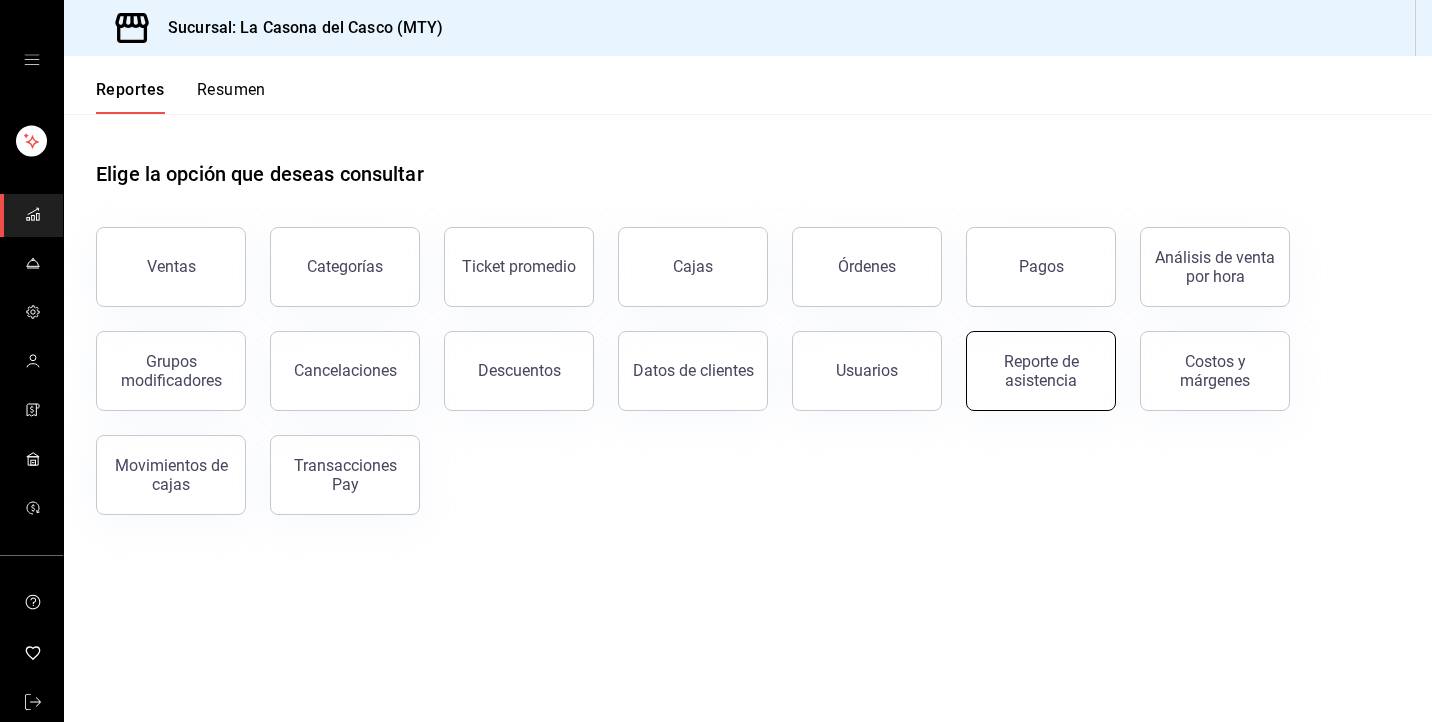 click on "Reporte de asistencia" at bounding box center (1041, 371) 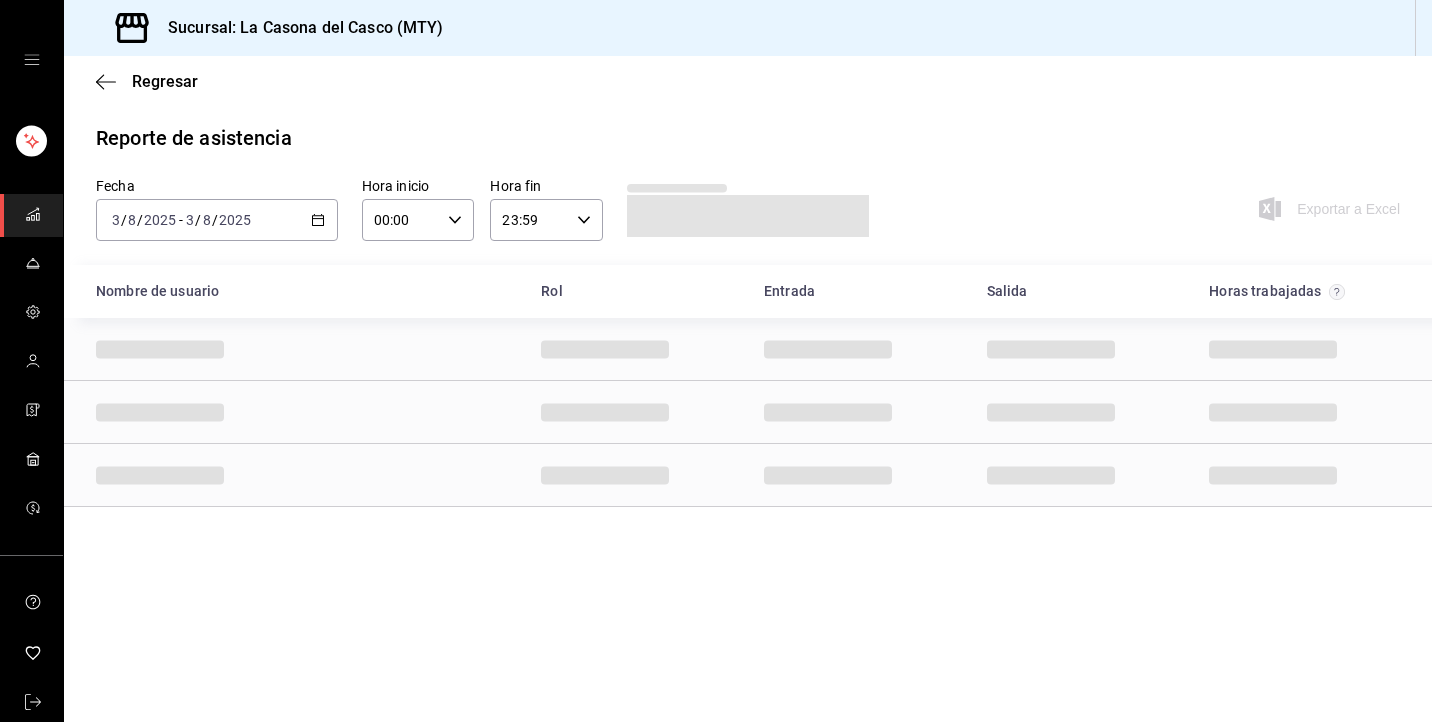 click on "2025-08-03 3 / 8 / 2025 - 2025-08-03 3 / 8 / 2025" at bounding box center (217, 220) 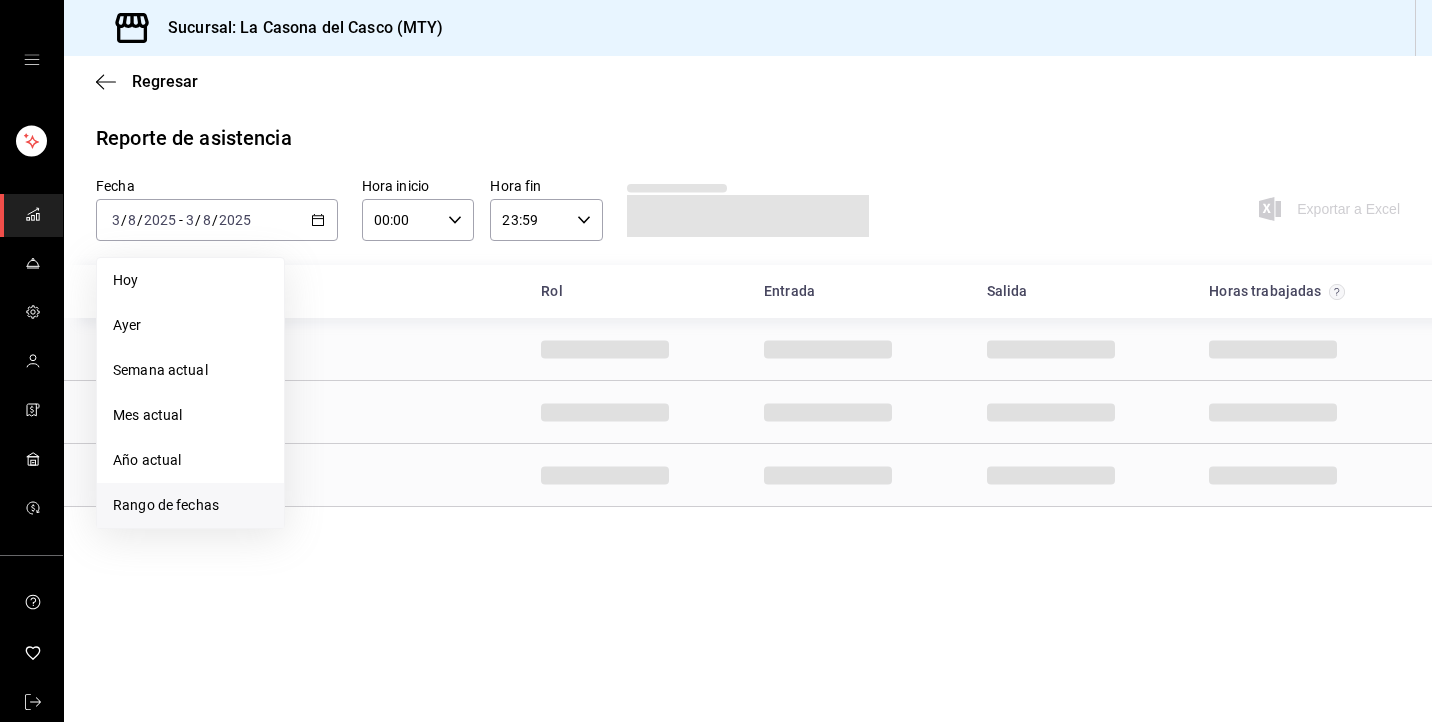 click on "Rango de fechas" at bounding box center (190, 505) 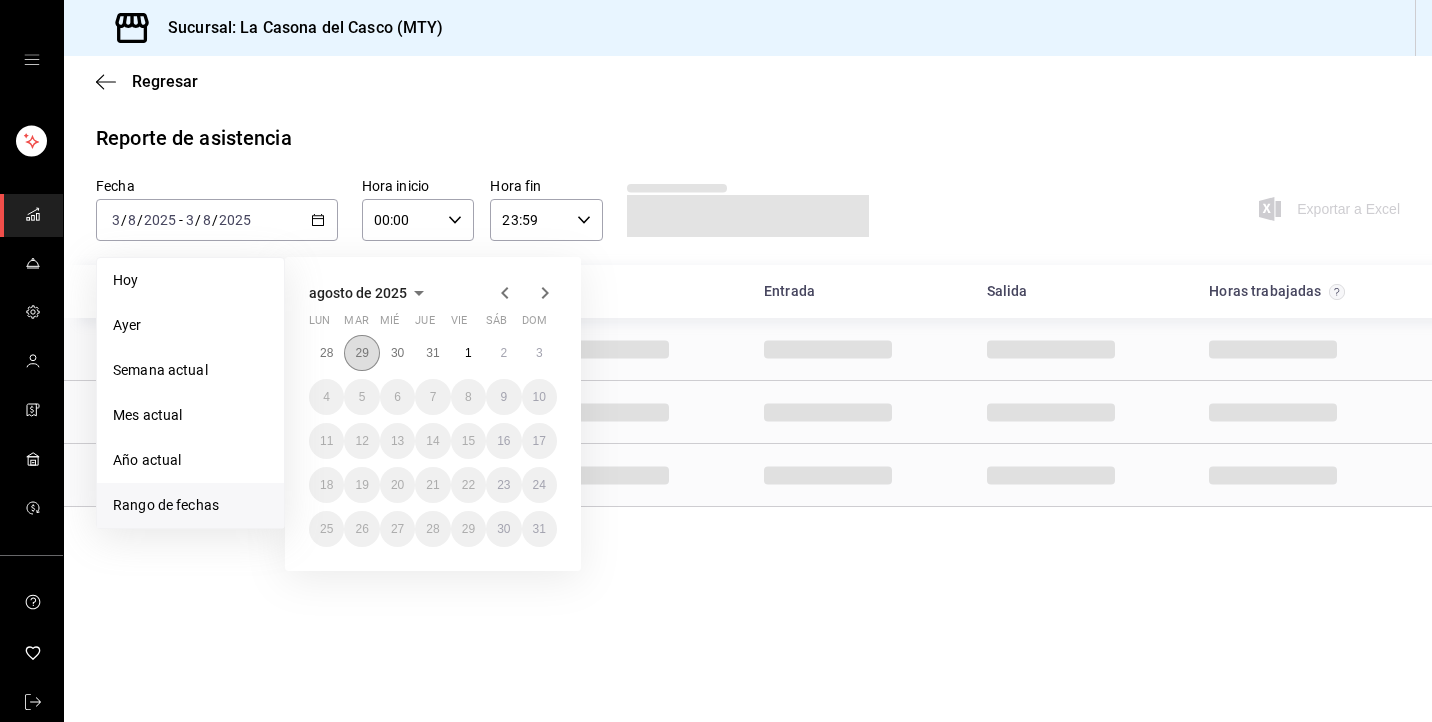 click on "29" at bounding box center [361, 353] 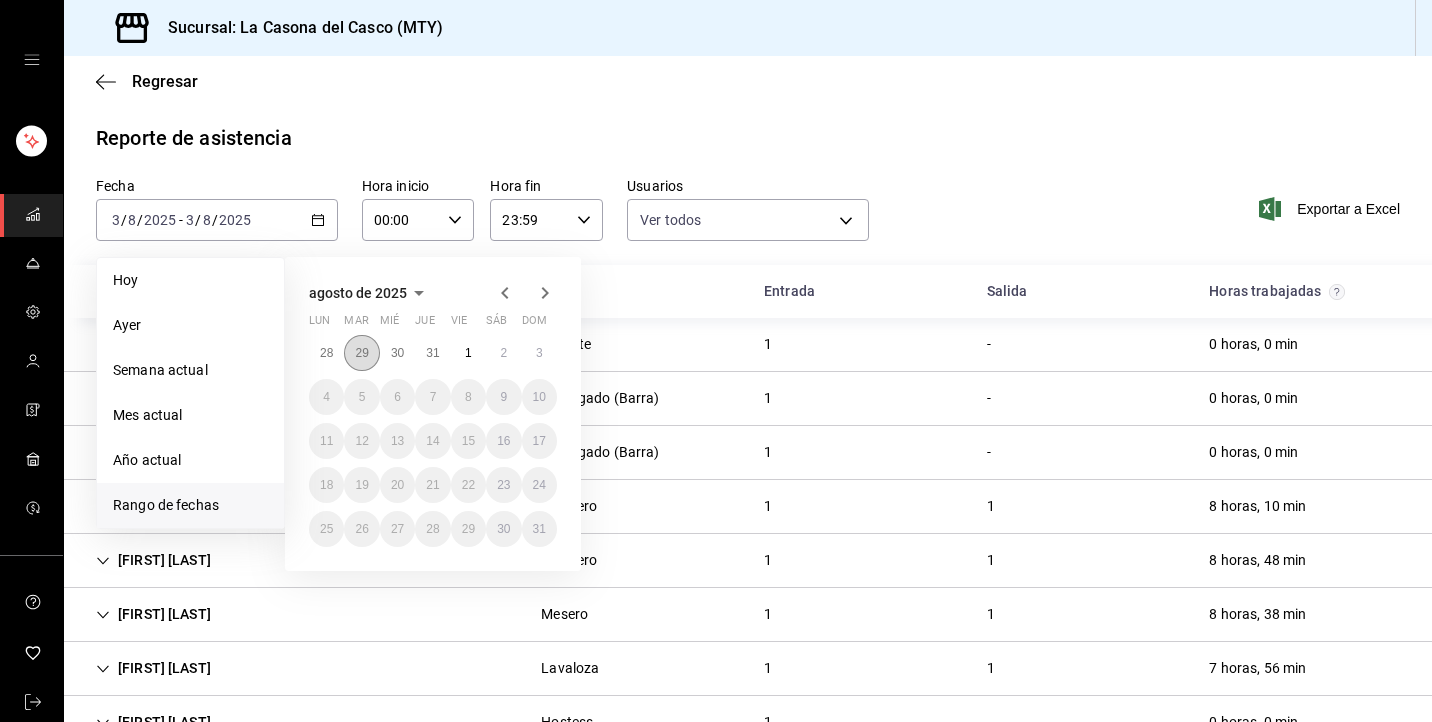 click on "29" at bounding box center (361, 353) 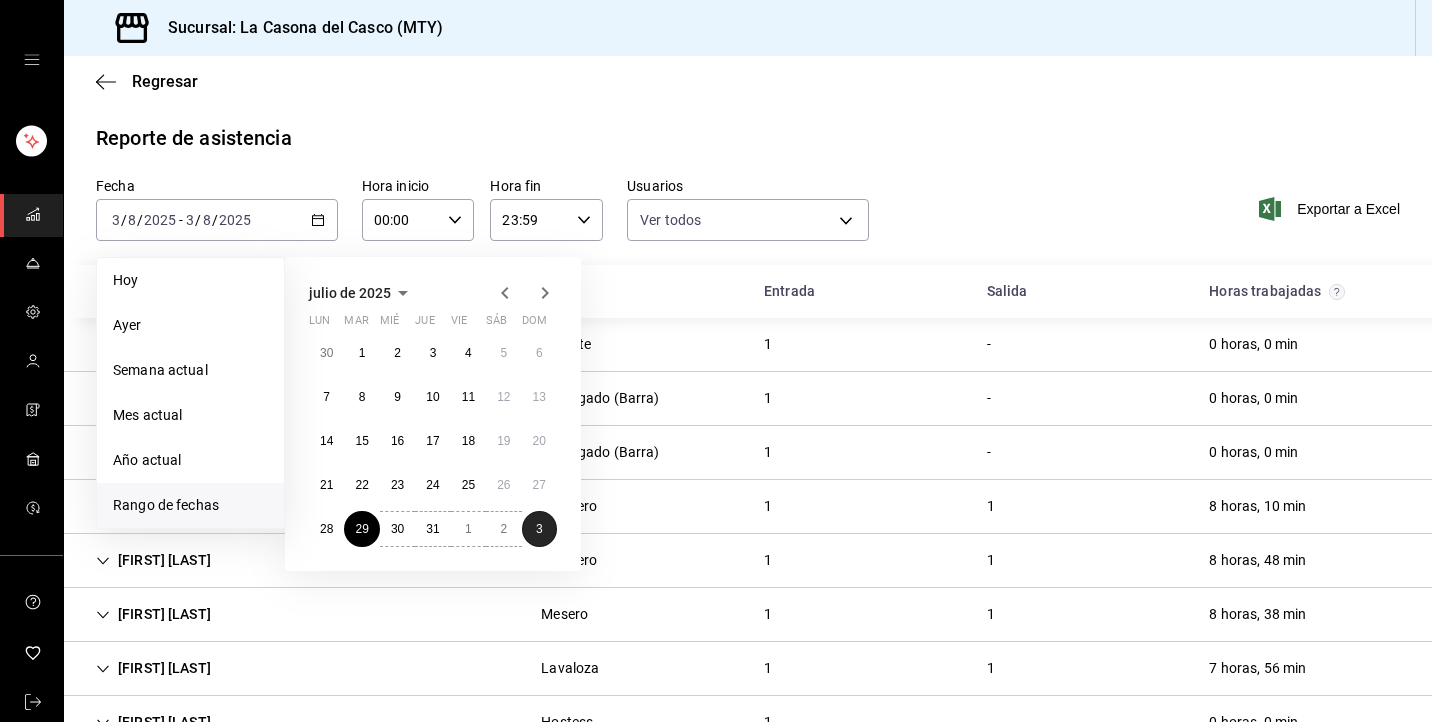 click on "3" at bounding box center (539, 529) 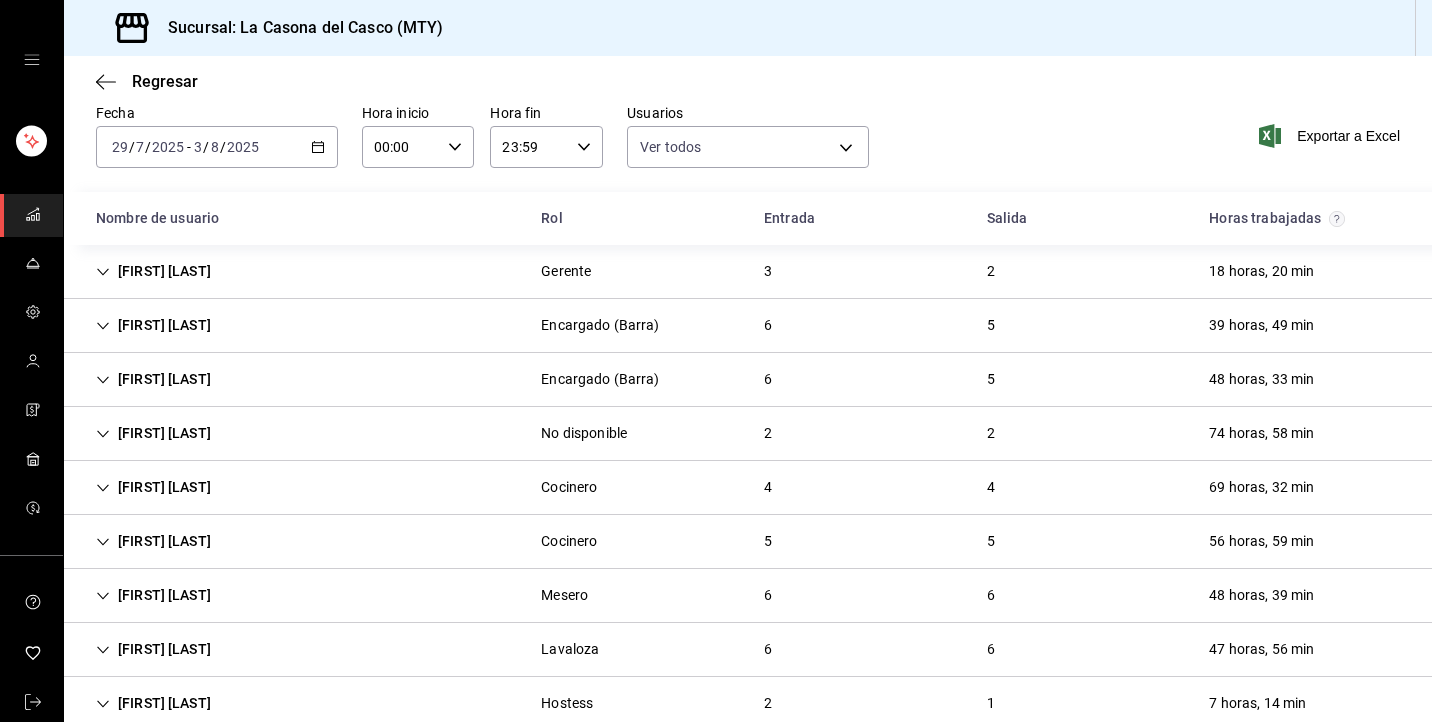 scroll, scrollTop: 87, scrollLeft: 0, axis: vertical 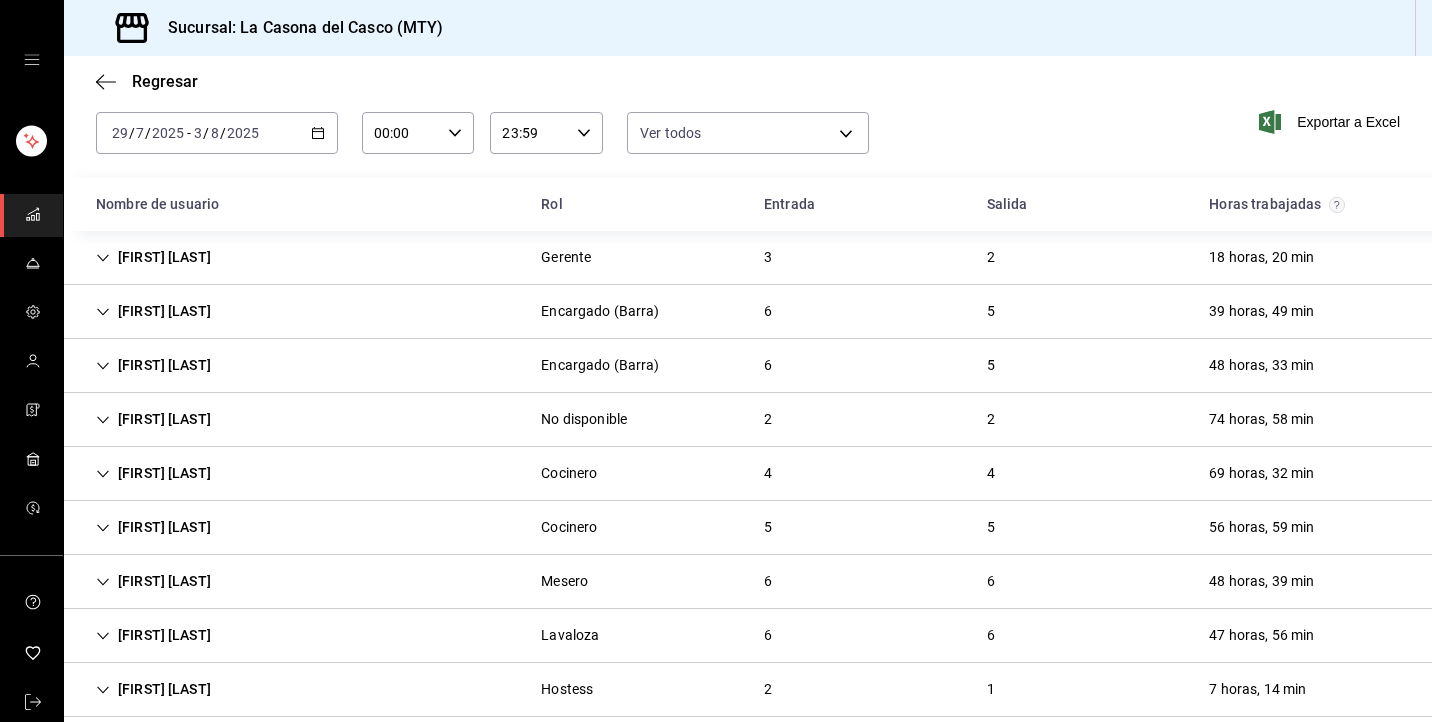 click on "[FIRST] [LAST]" at bounding box center [153, 581] 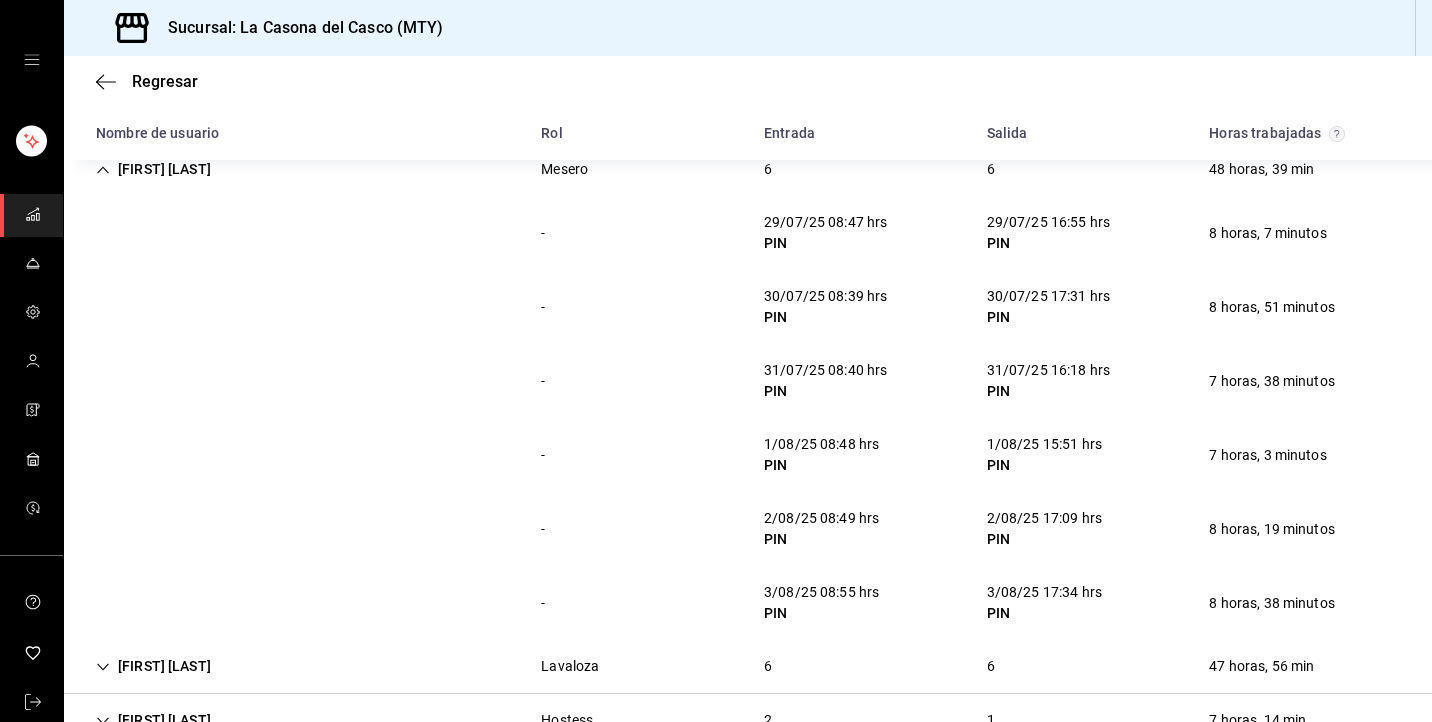 scroll, scrollTop: 490, scrollLeft: 0, axis: vertical 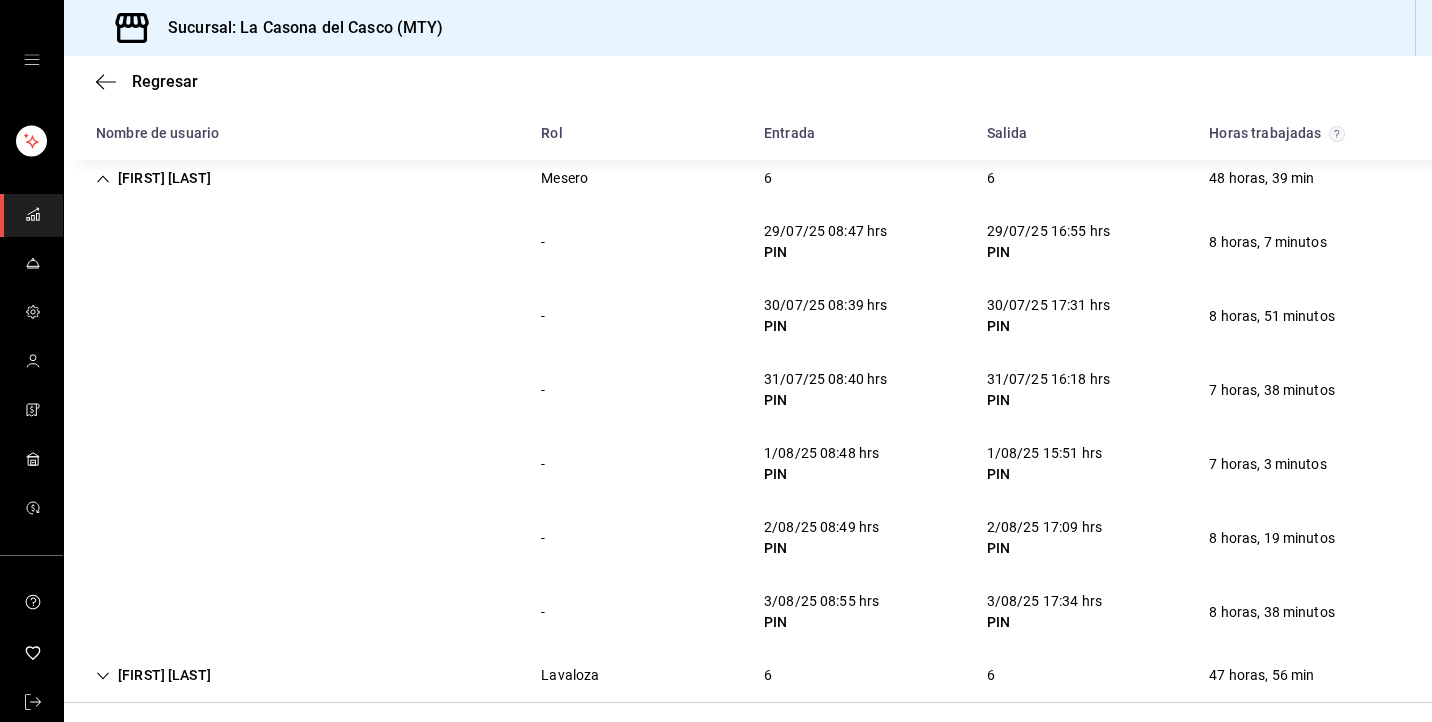 click on "[FIRST] [LAST]" at bounding box center [153, 178] 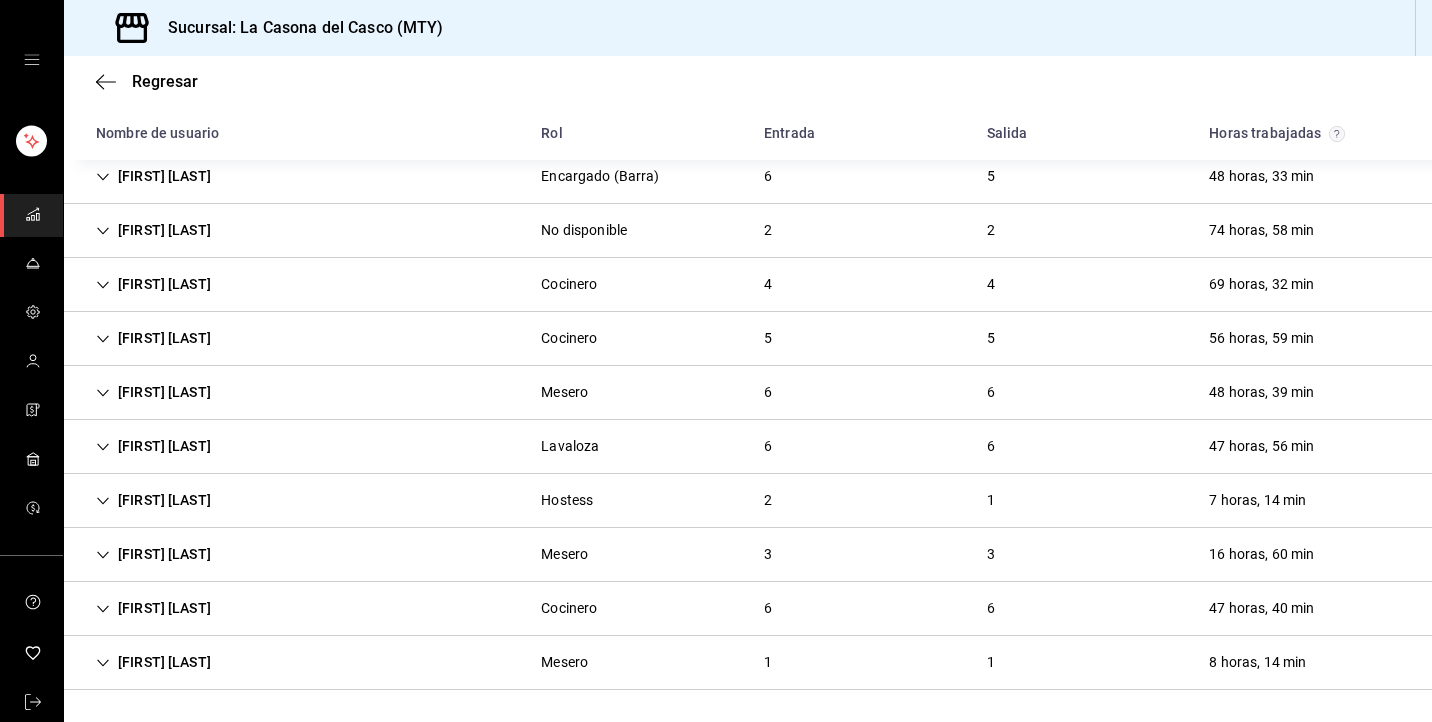 scroll, scrollTop: 276, scrollLeft: 0, axis: vertical 